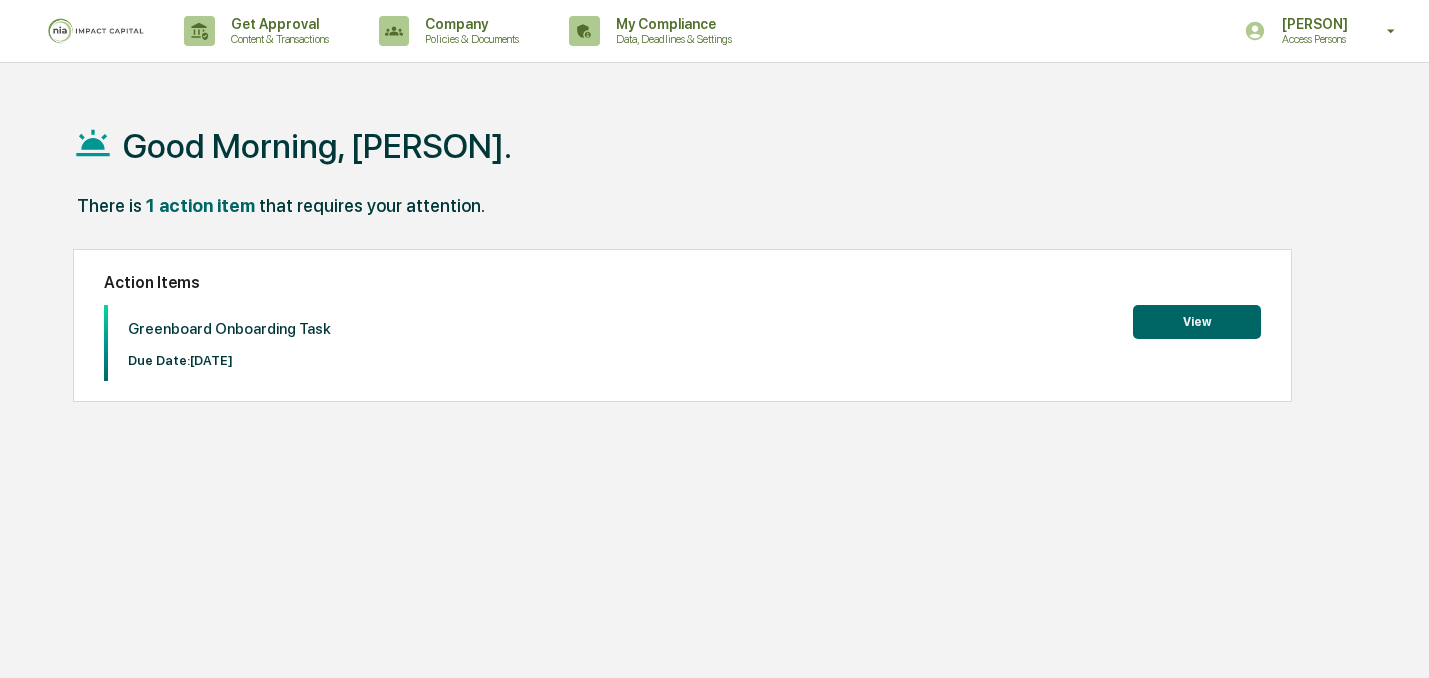 scroll, scrollTop: 0, scrollLeft: 0, axis: both 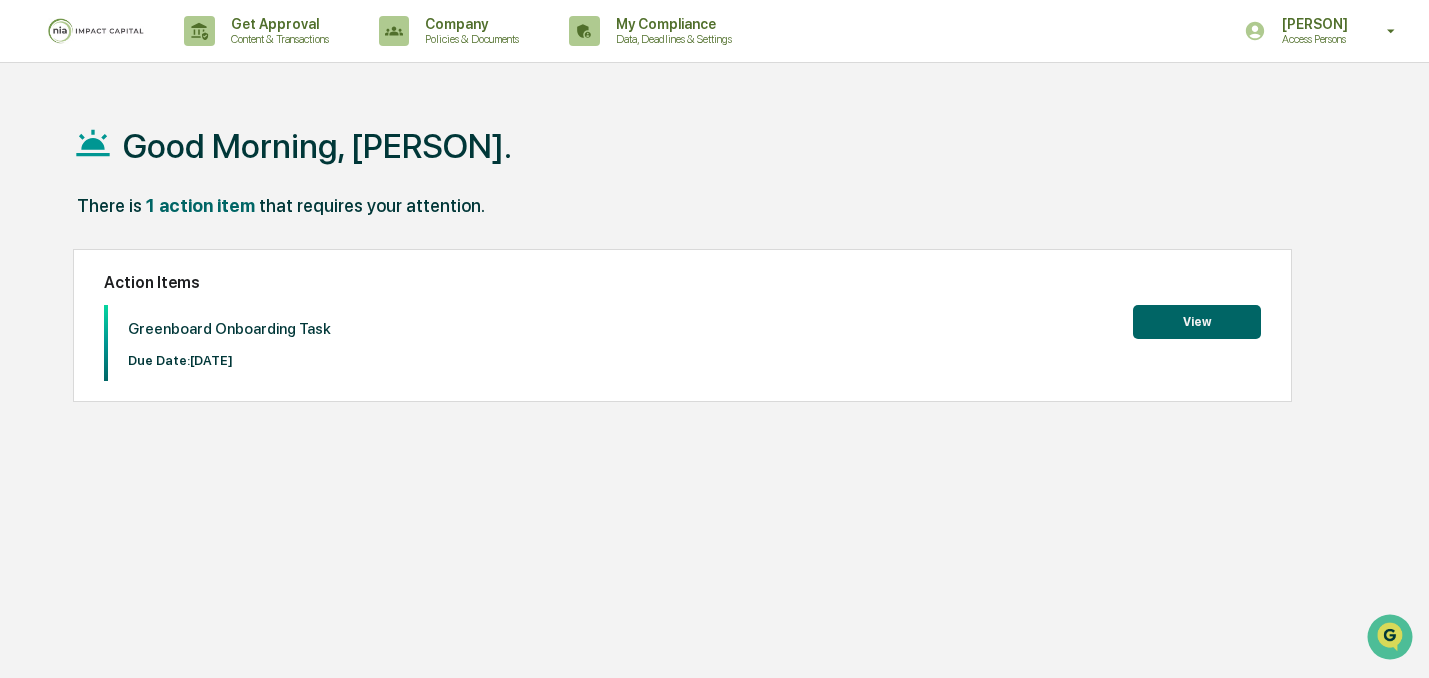click on "Good Morning, [PERSON]." at bounding box center (716, 145) 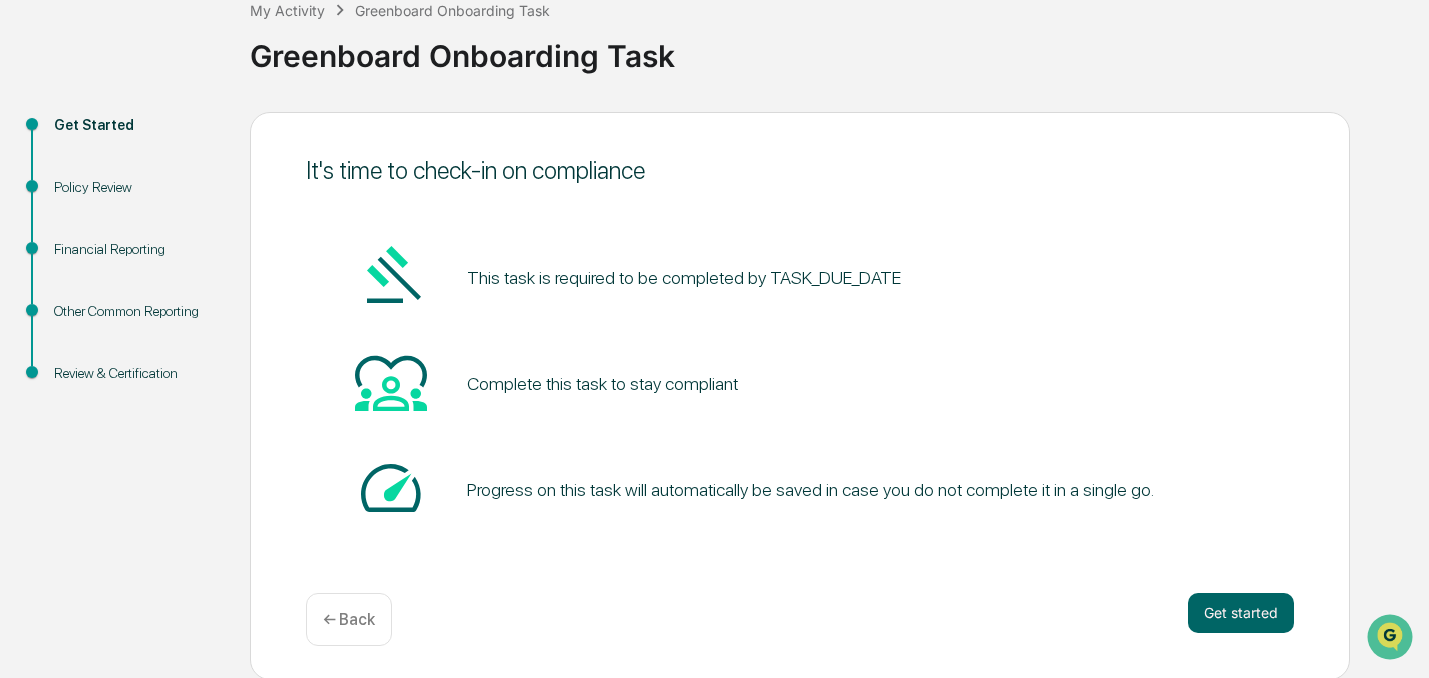 scroll, scrollTop: 128, scrollLeft: 0, axis: vertical 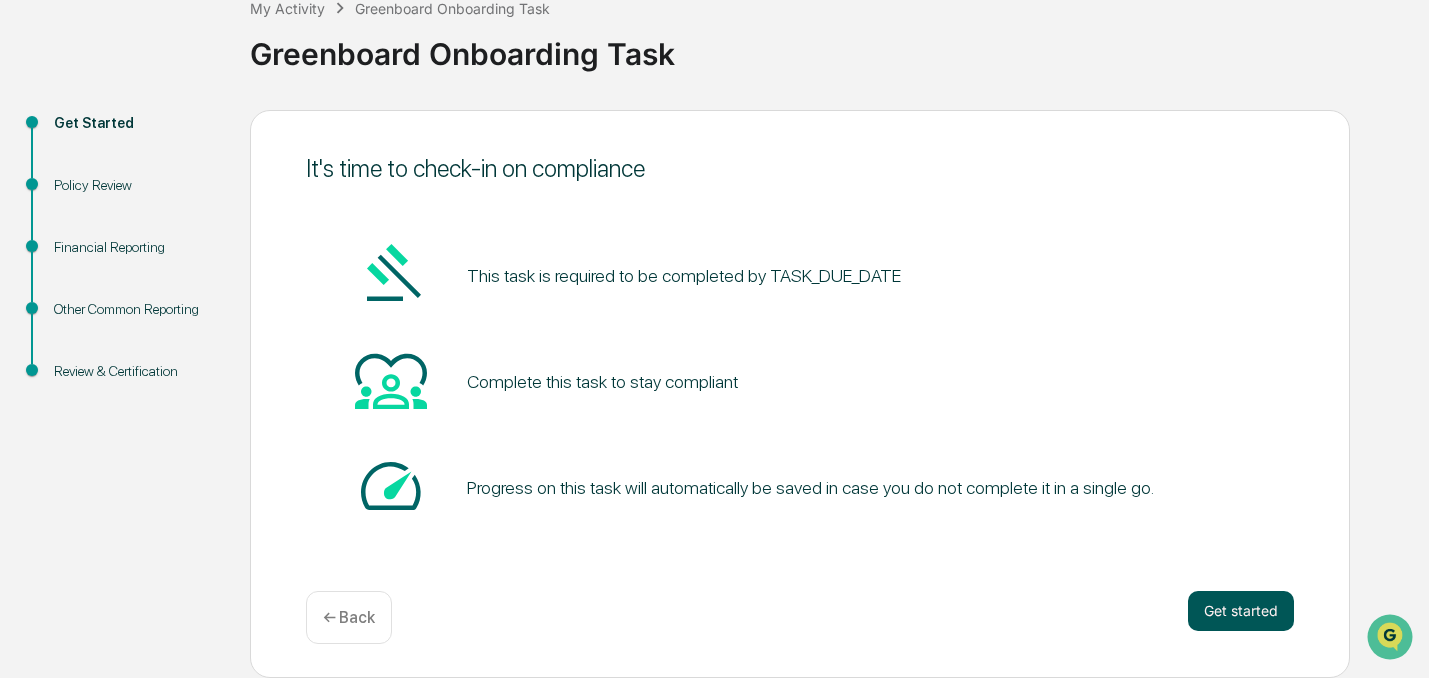 click on "Get started" at bounding box center (1241, 611) 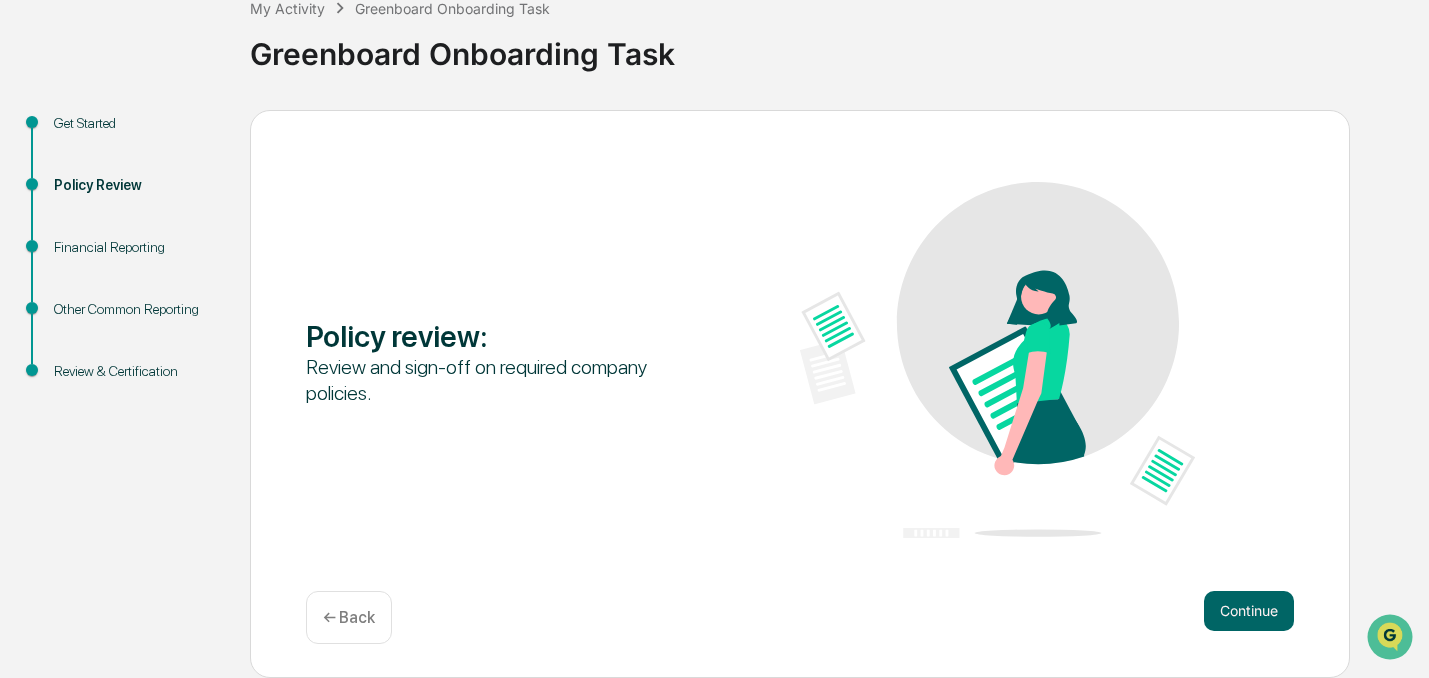 click on "Continue ← Back" at bounding box center (800, 617) 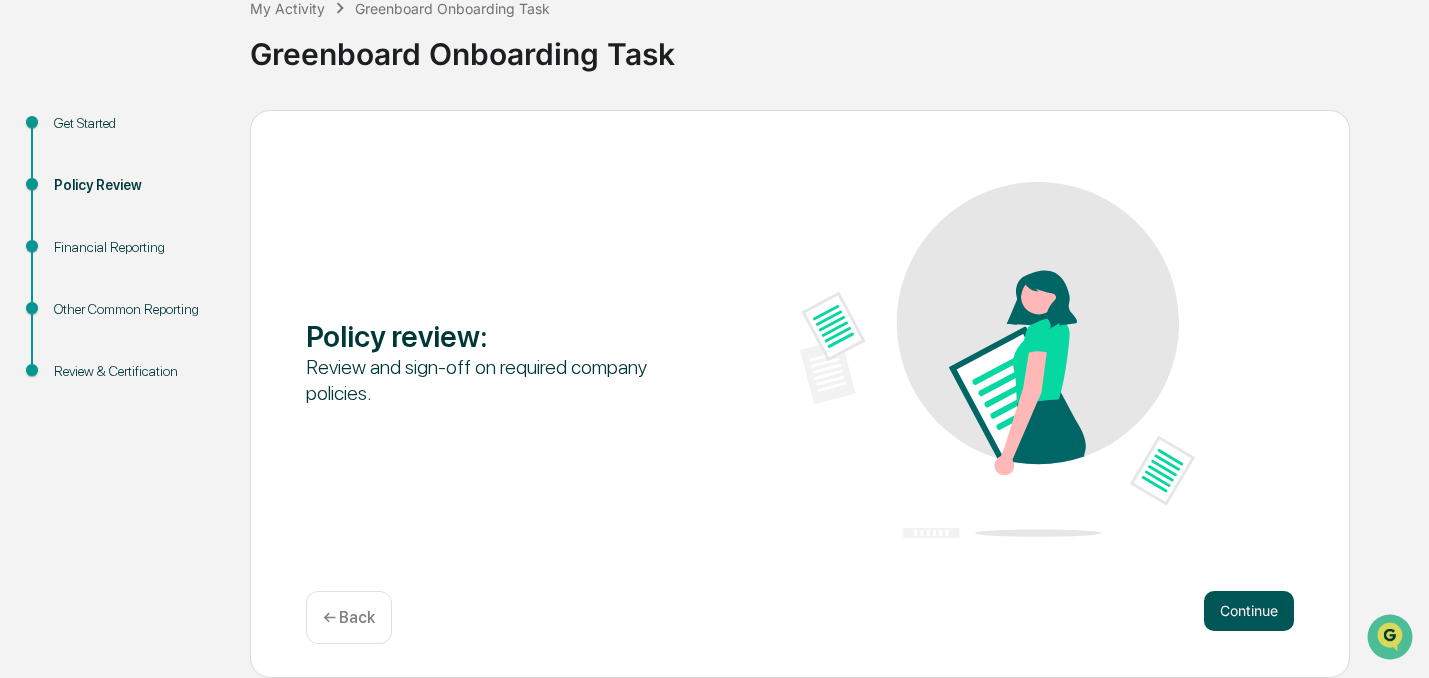 click on "Continue" at bounding box center (1249, 611) 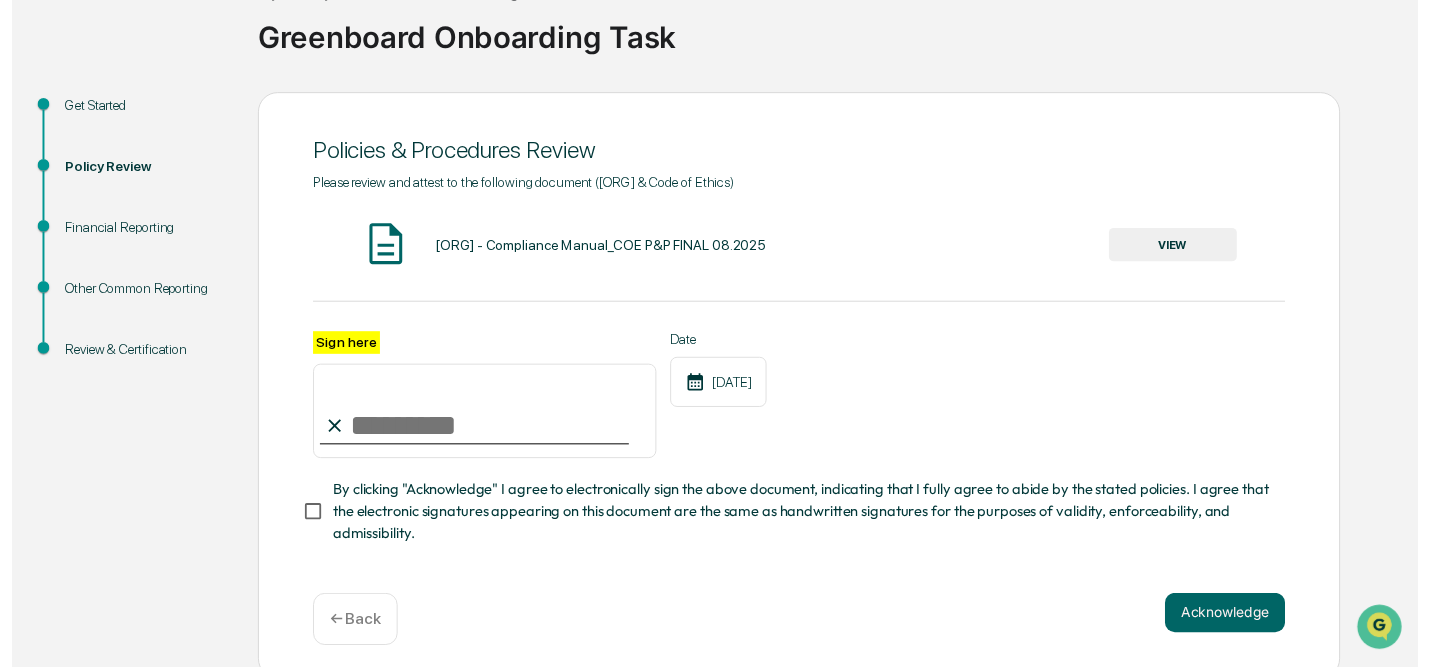 scroll, scrollTop: 144, scrollLeft: 0, axis: vertical 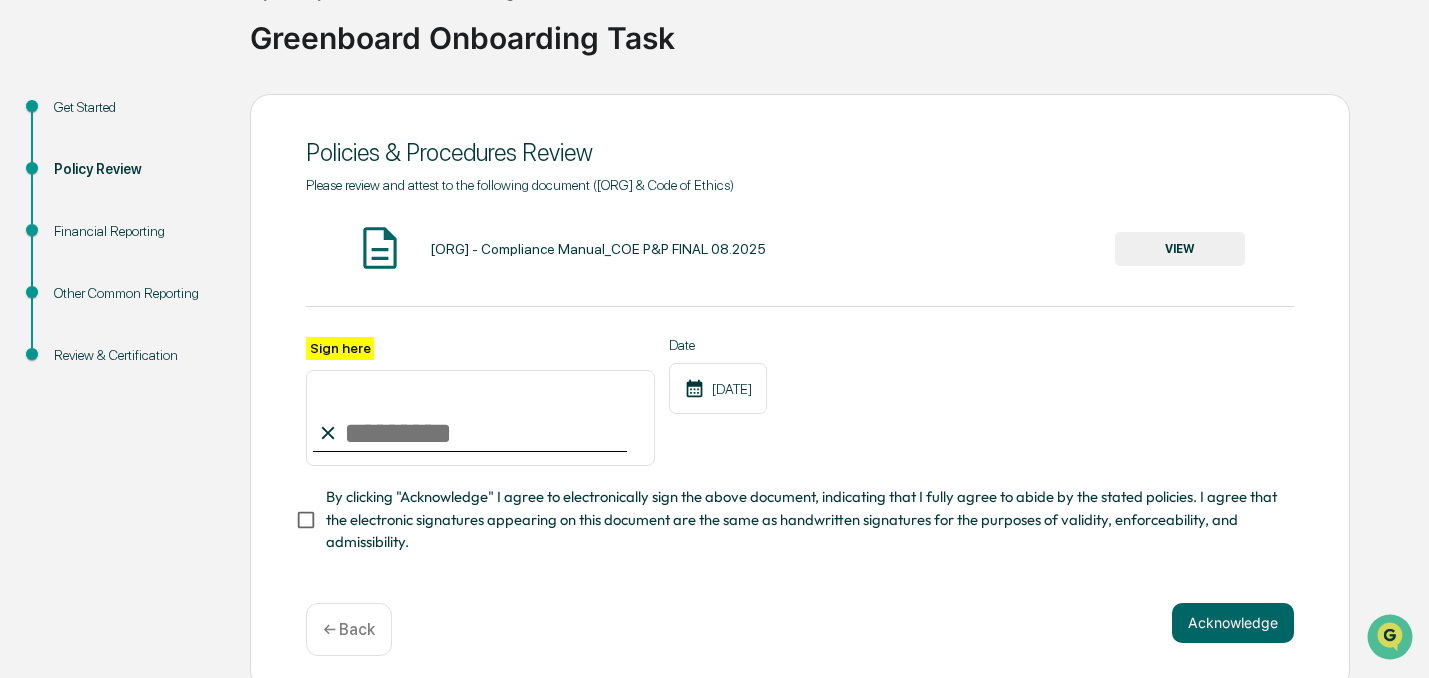 click on "VIEW" at bounding box center [1180, 249] 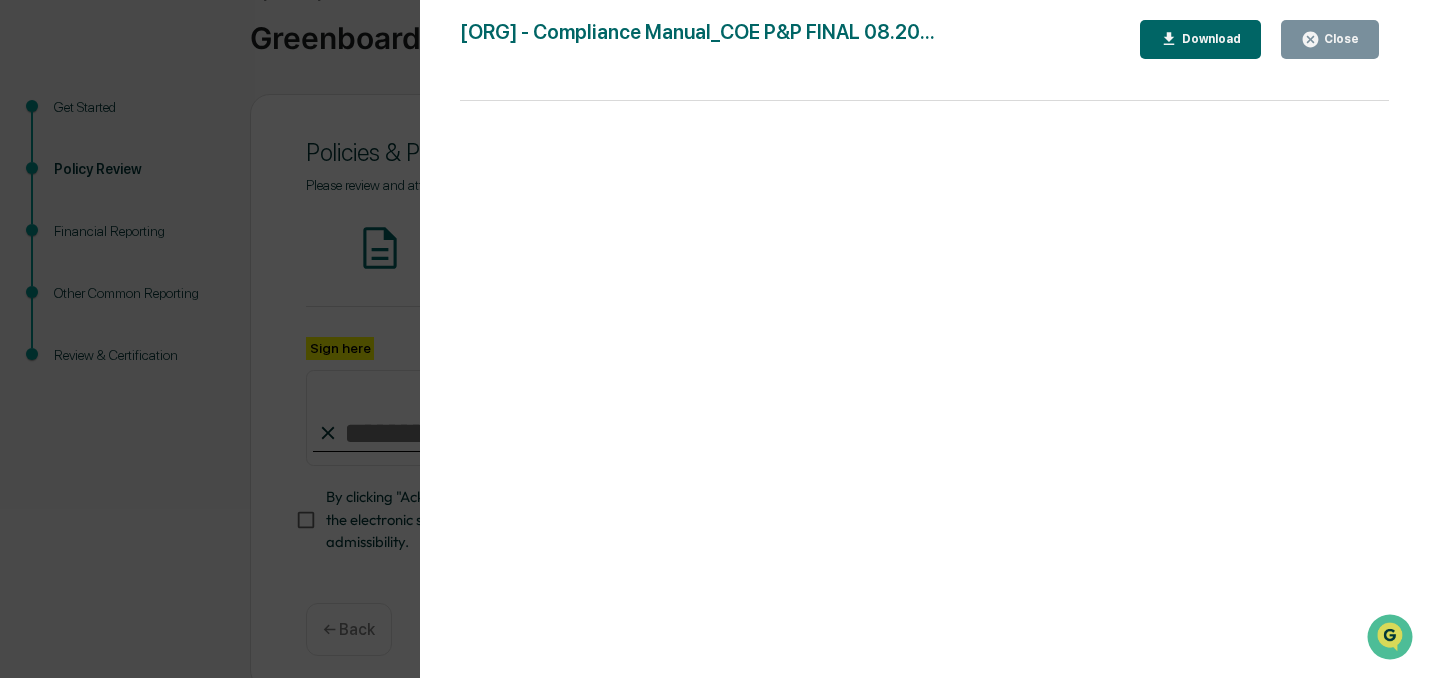 click on "Close" at bounding box center (1330, 39) 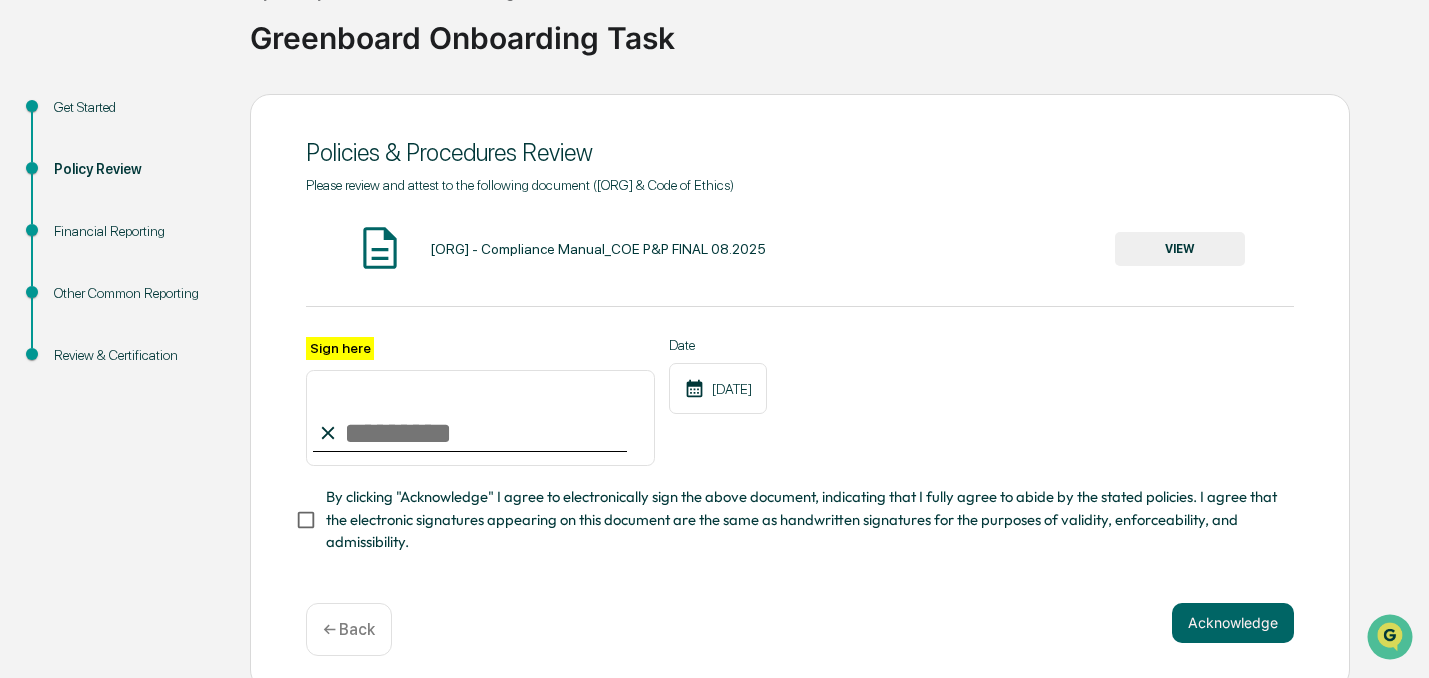 click on "Sign here" at bounding box center [480, 418] 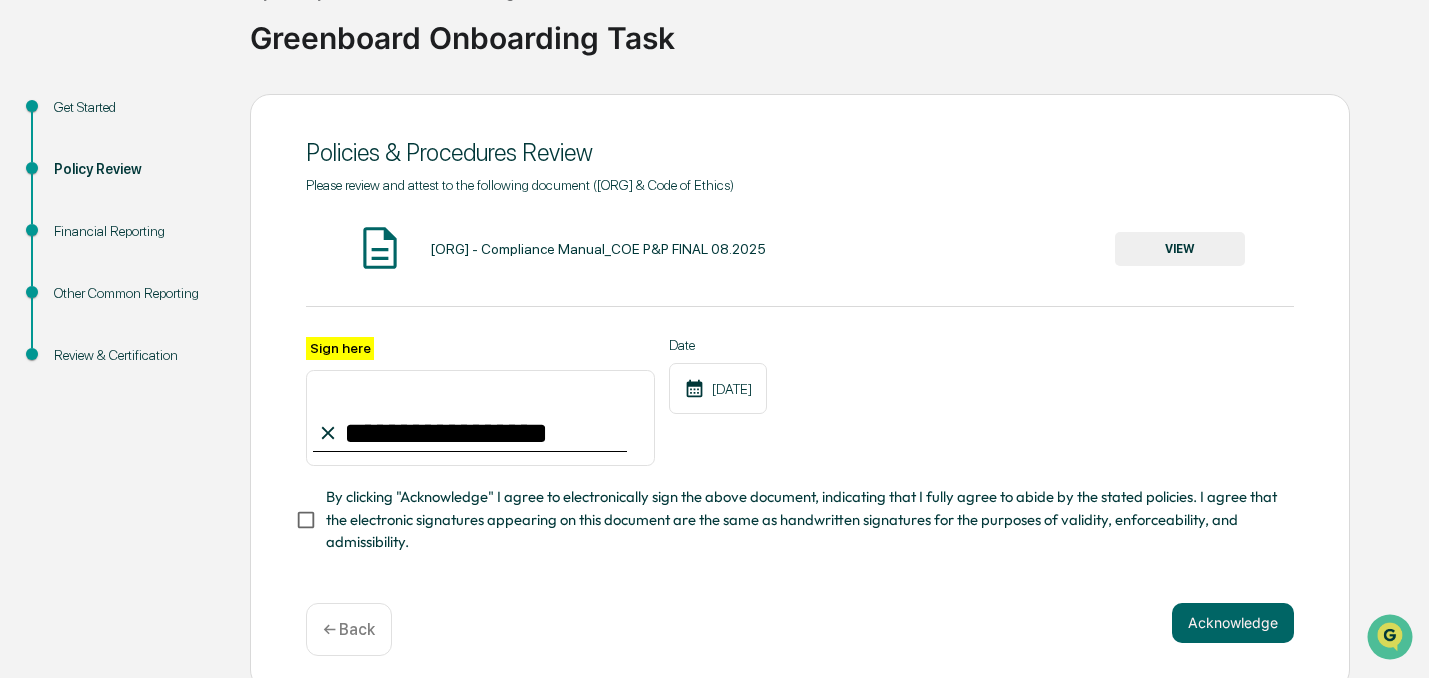 type on "**********" 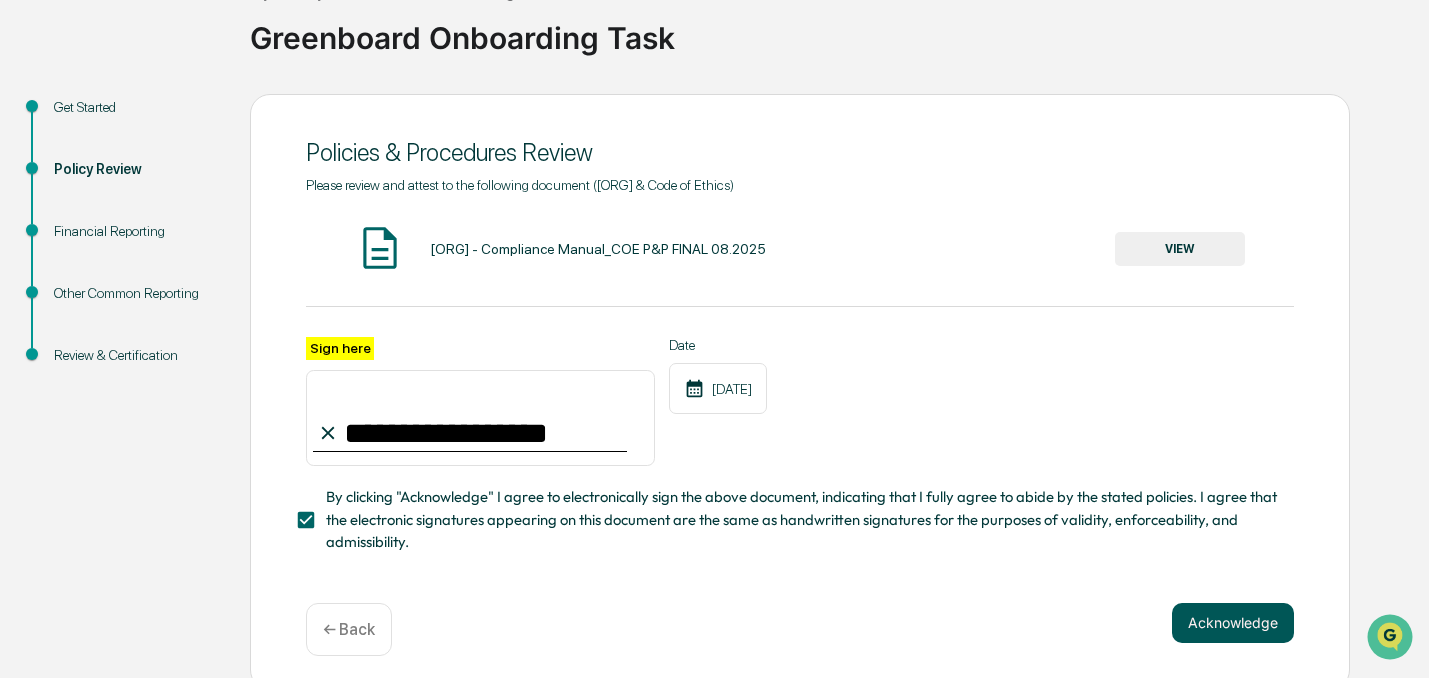 click on "Acknowledge" at bounding box center (1233, 623) 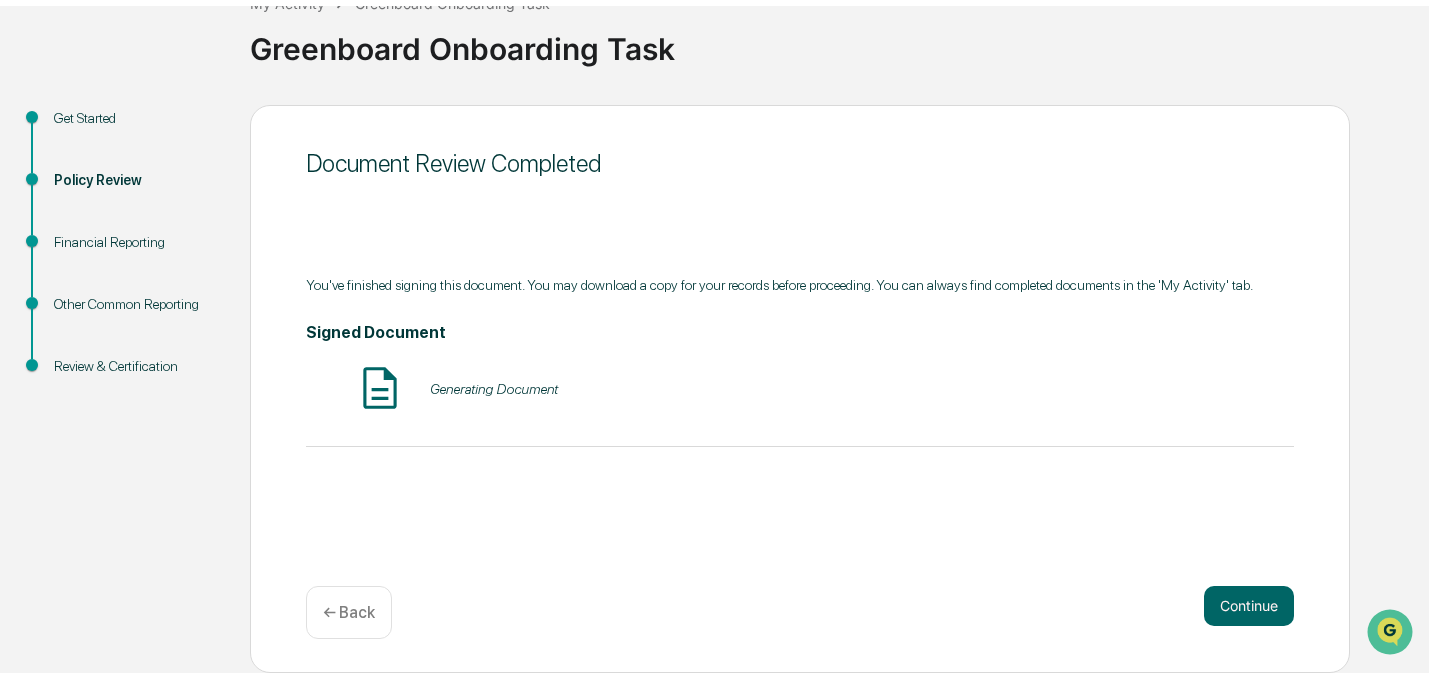 scroll, scrollTop: 128, scrollLeft: 0, axis: vertical 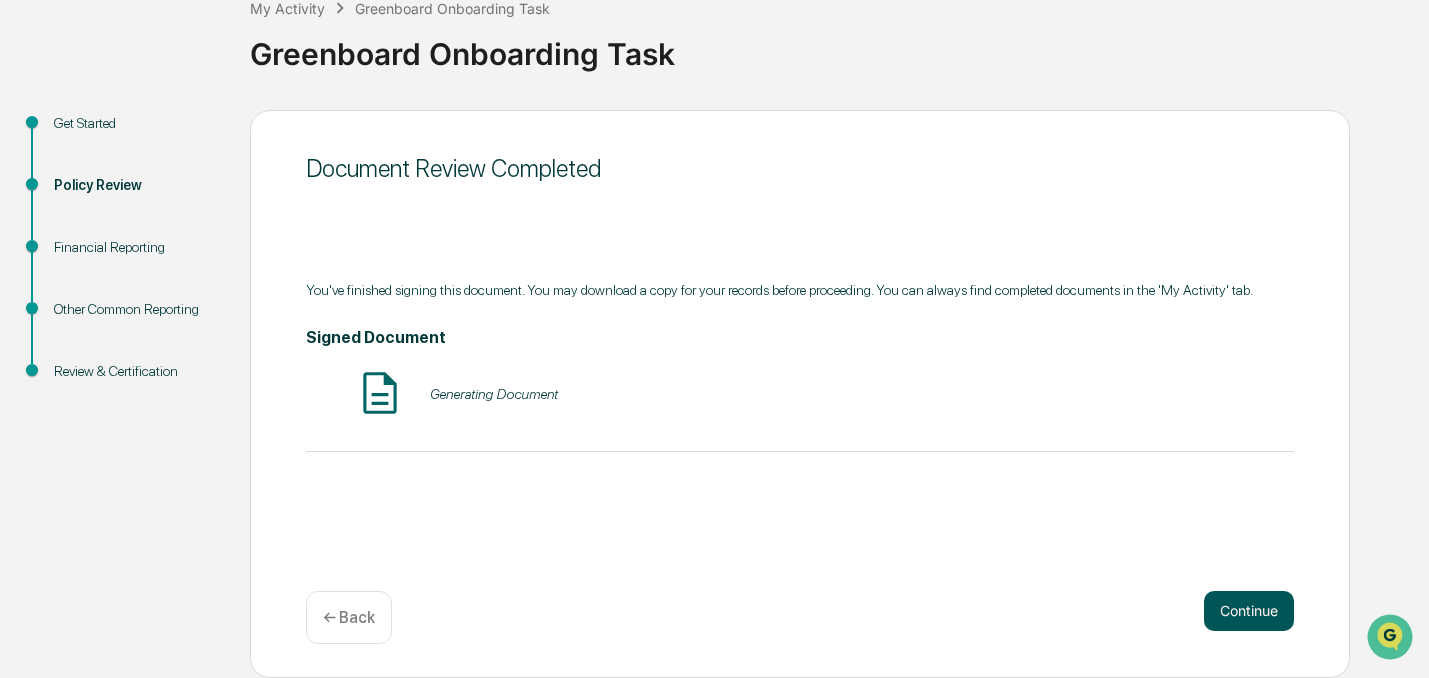 click on "Continue" at bounding box center (1249, 611) 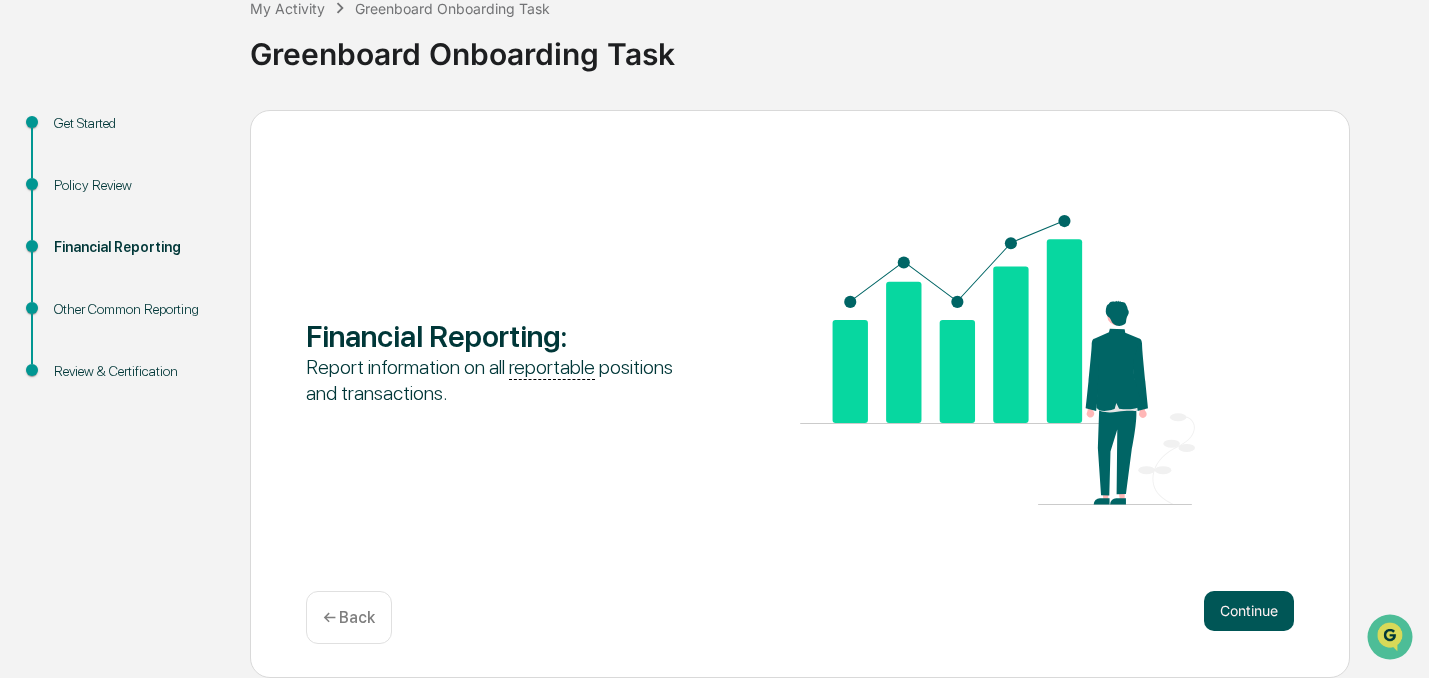 click on "Continue" at bounding box center (1249, 611) 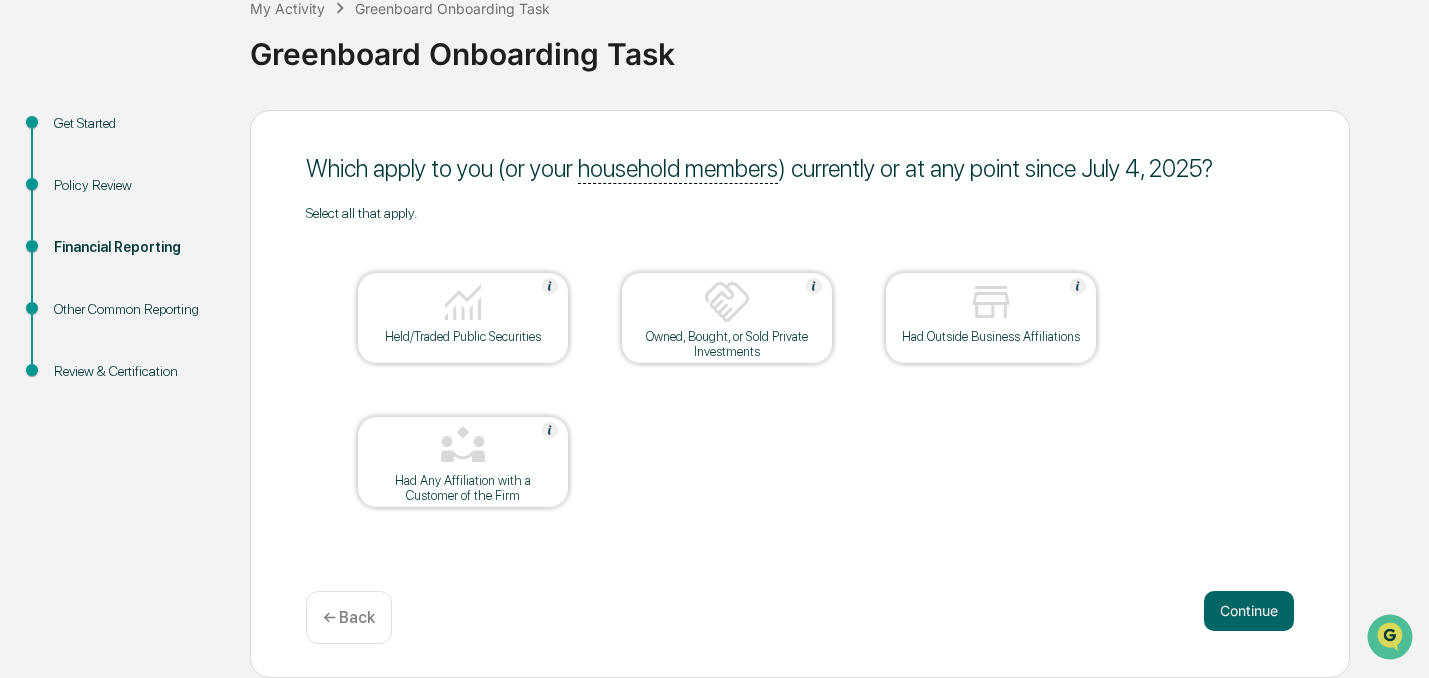 click at bounding box center (463, 302) 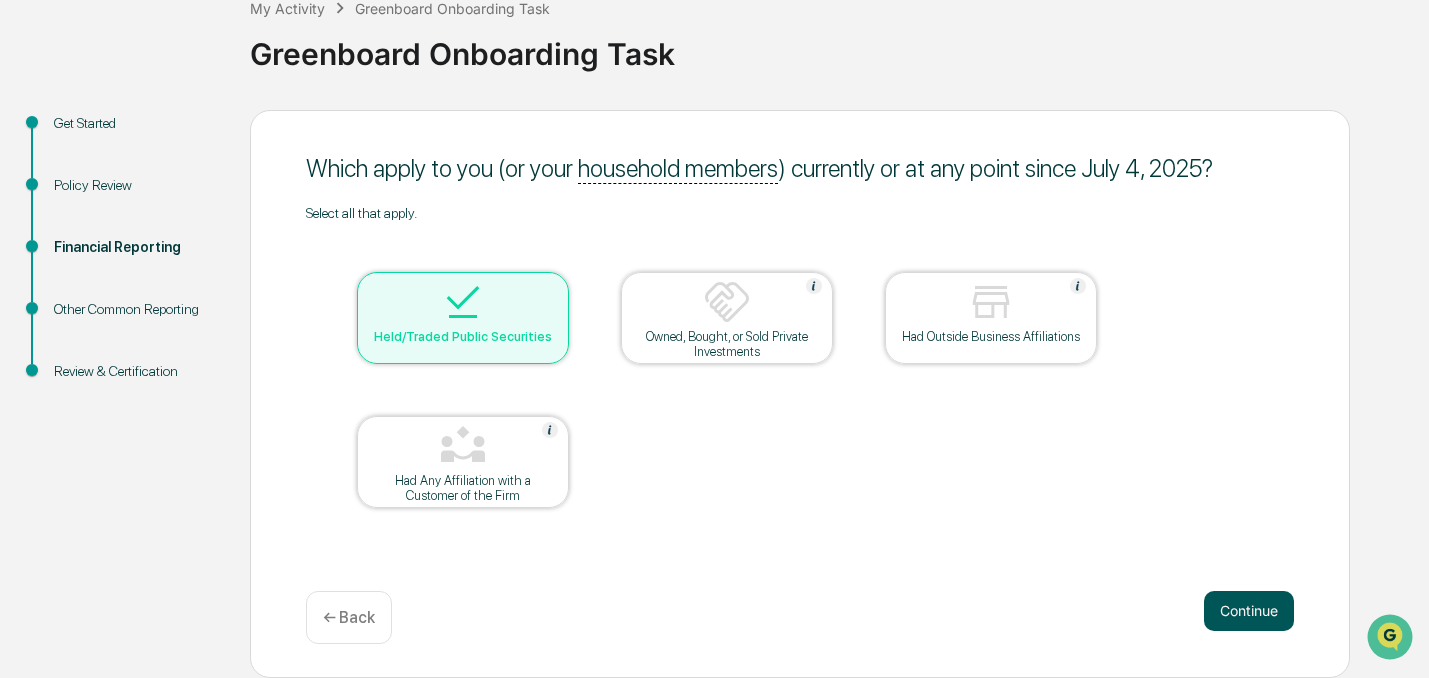 click on "Continue" at bounding box center (1249, 611) 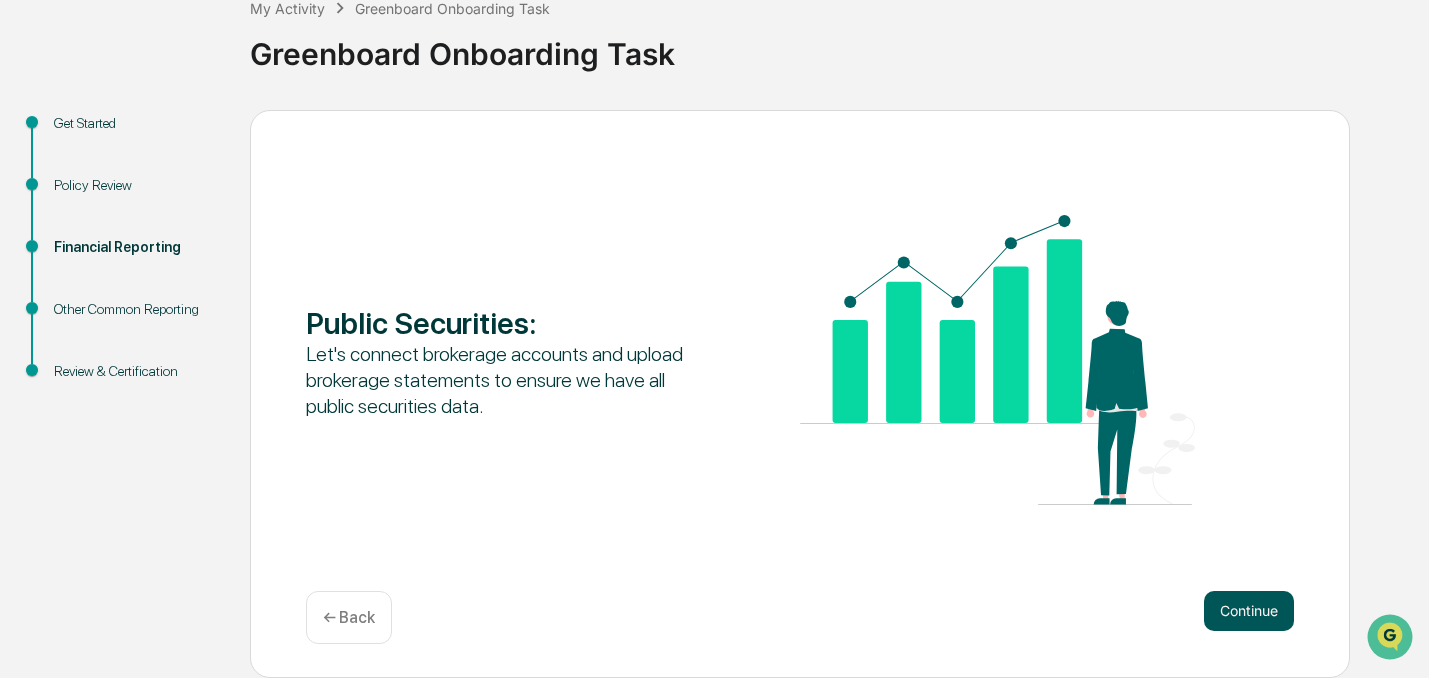 click on "Continue" at bounding box center [1249, 611] 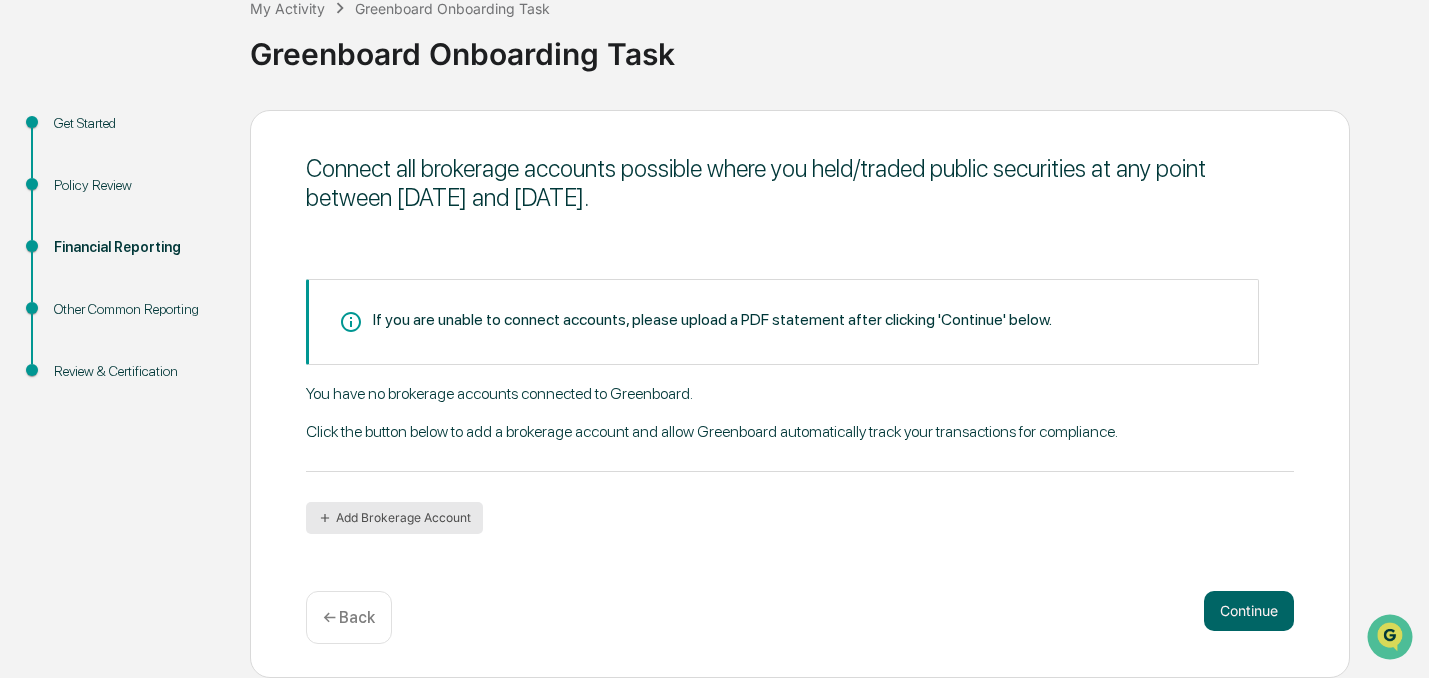 click on "Add Brokerage Account" at bounding box center [394, 518] 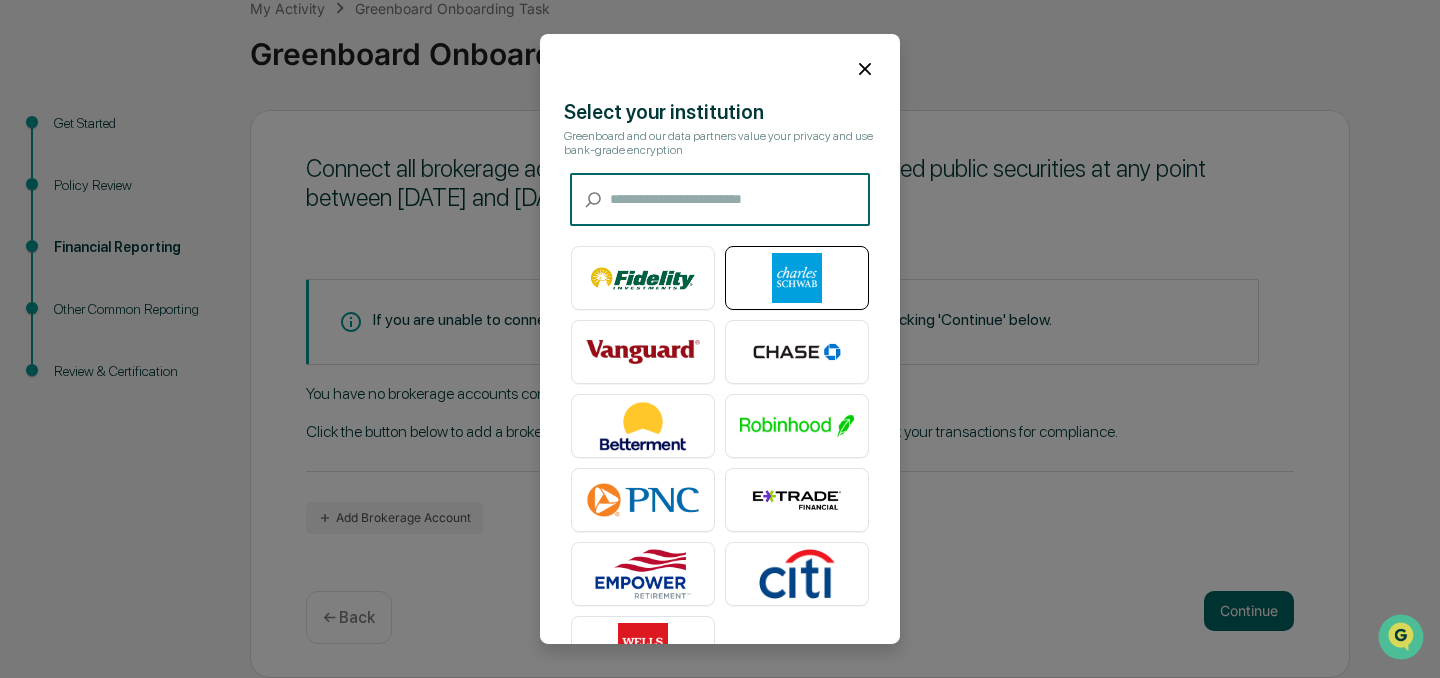 click at bounding box center [797, 278] 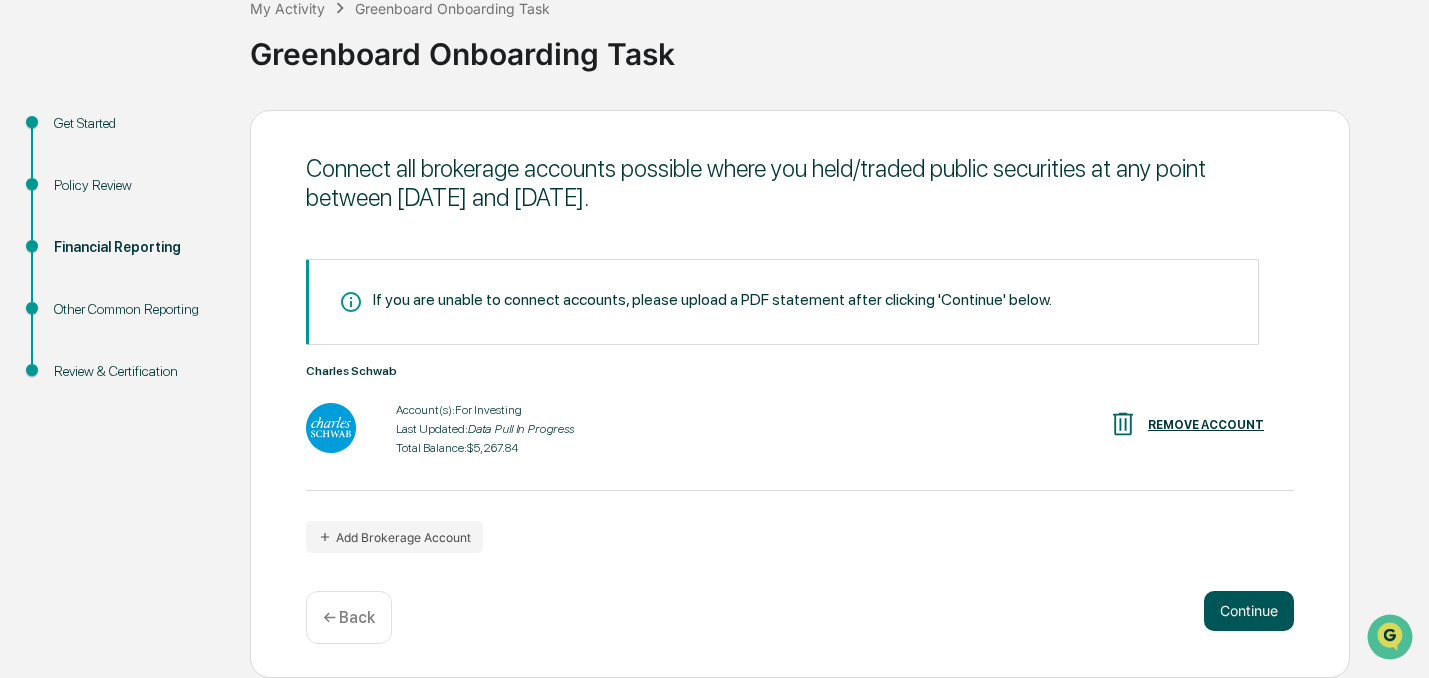 click on "Continue" at bounding box center [1249, 611] 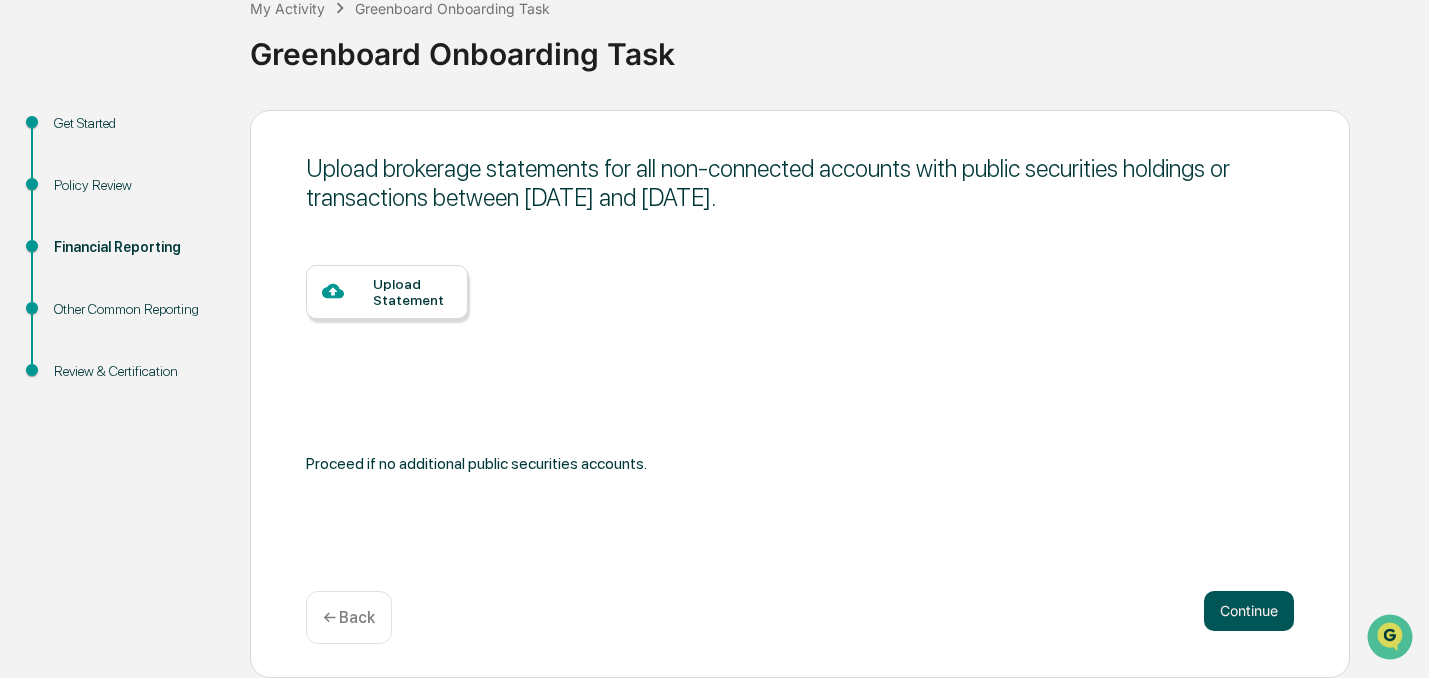click on "Continue" at bounding box center [1249, 611] 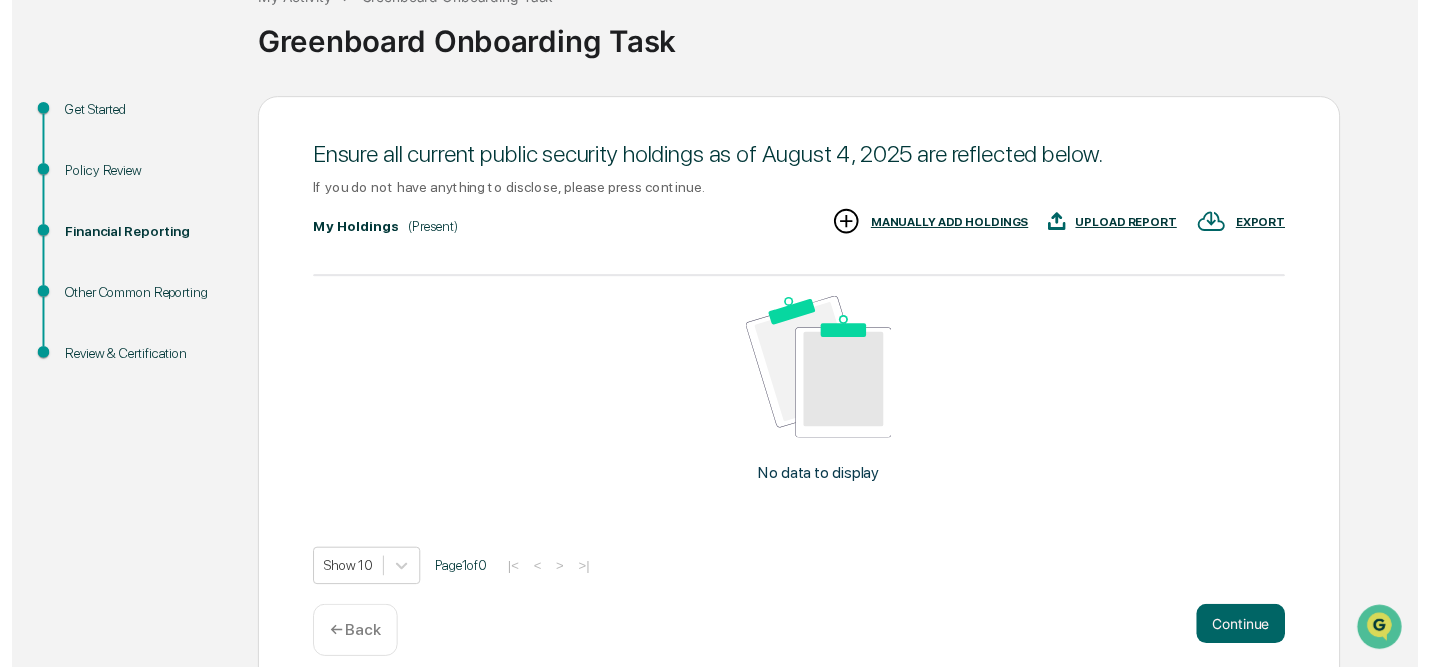 scroll, scrollTop: 144, scrollLeft: 0, axis: vertical 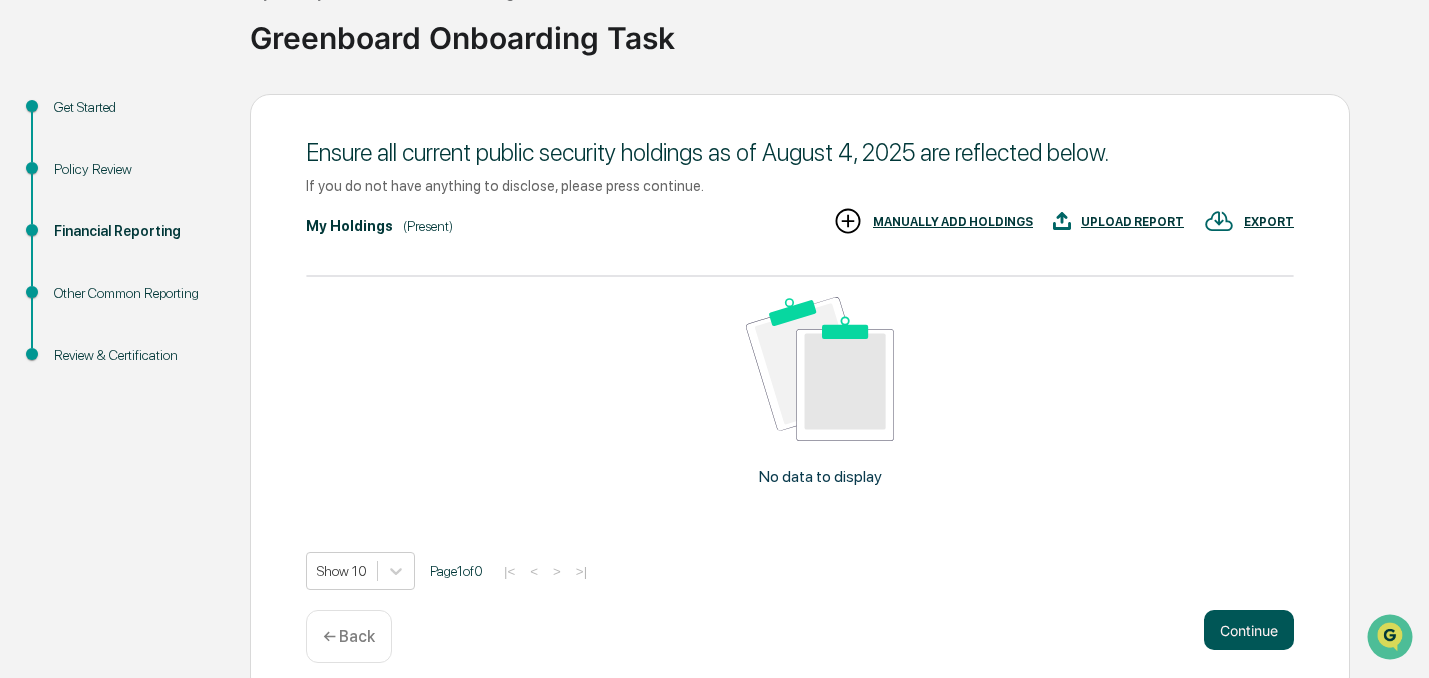 click on "Continue" at bounding box center [1249, 630] 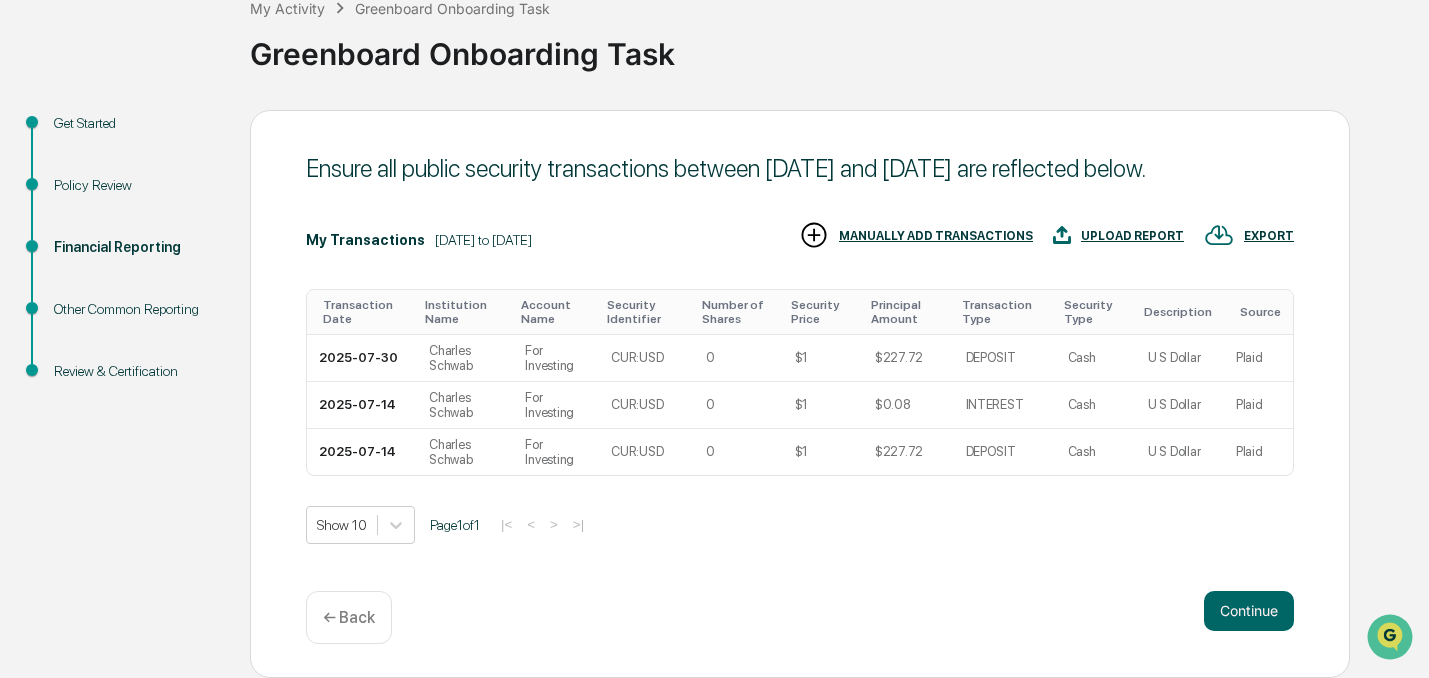 scroll, scrollTop: 128, scrollLeft: 0, axis: vertical 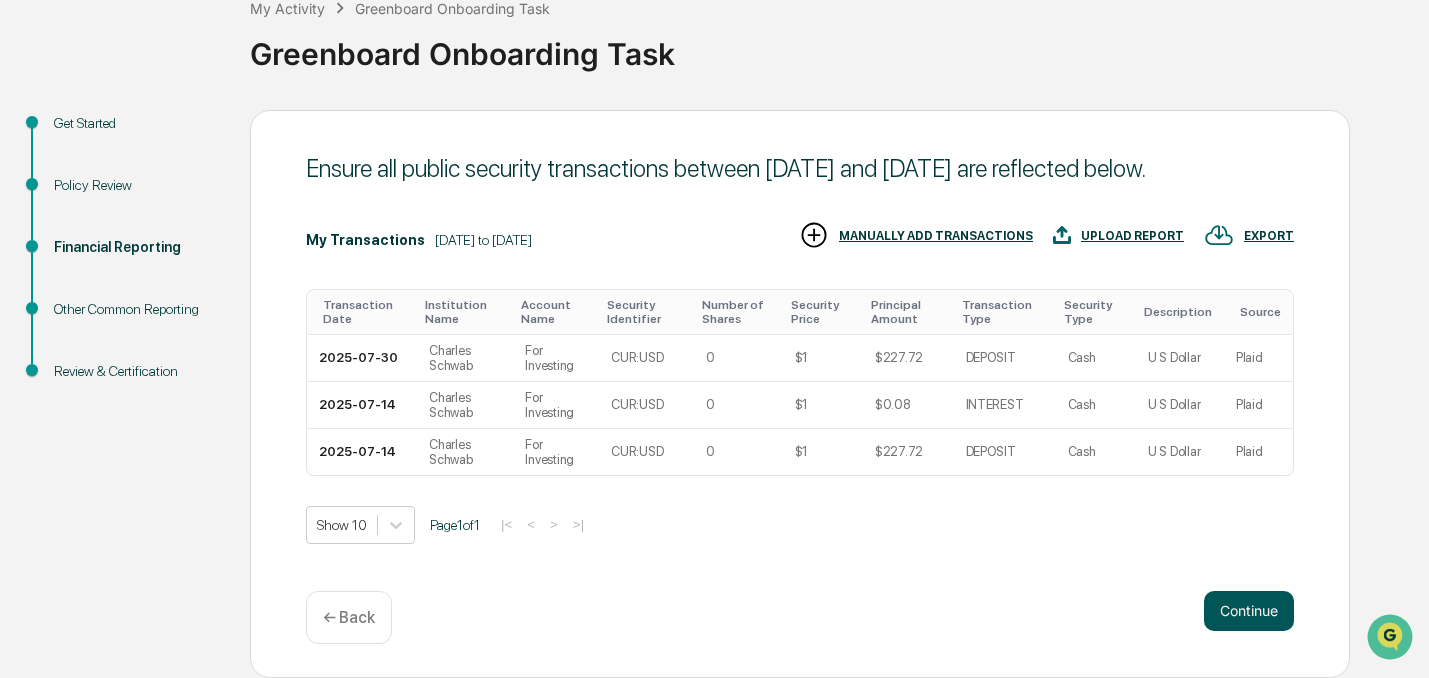 click on "Continue" at bounding box center [1249, 611] 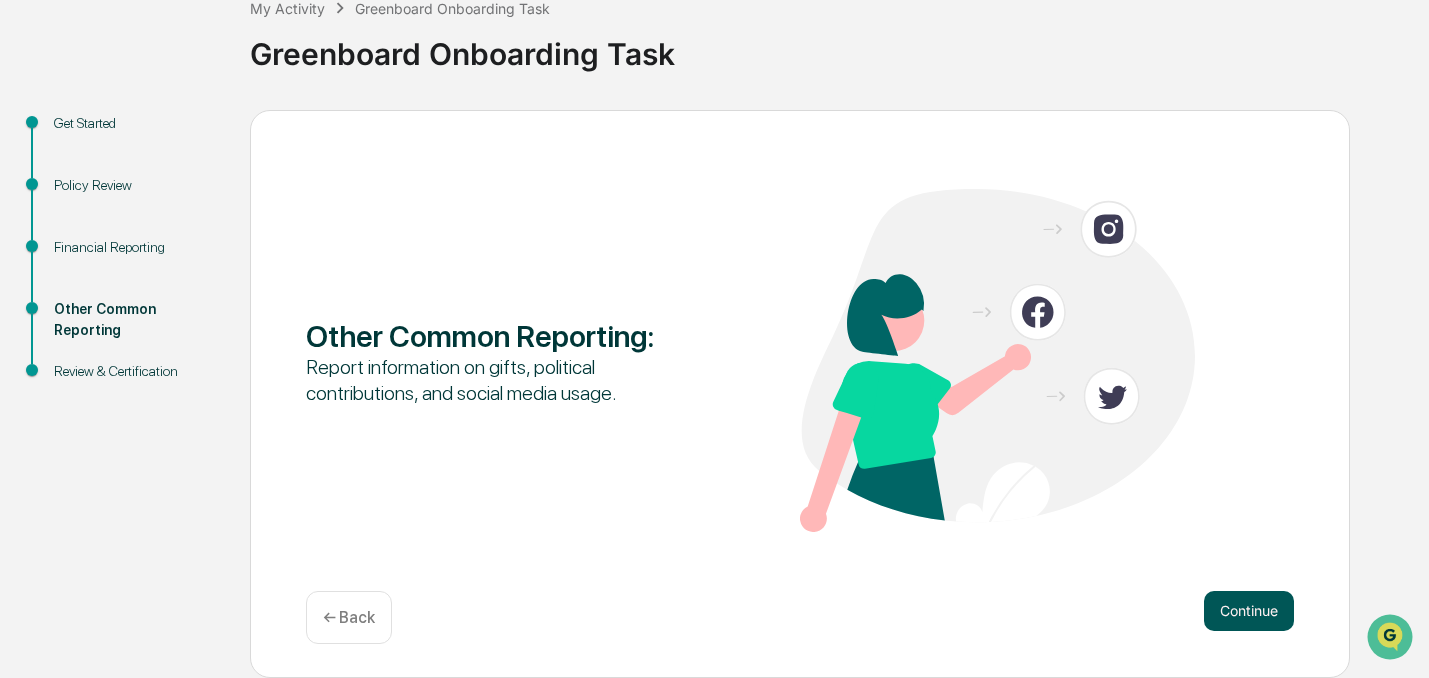 click on "Continue" at bounding box center [1249, 611] 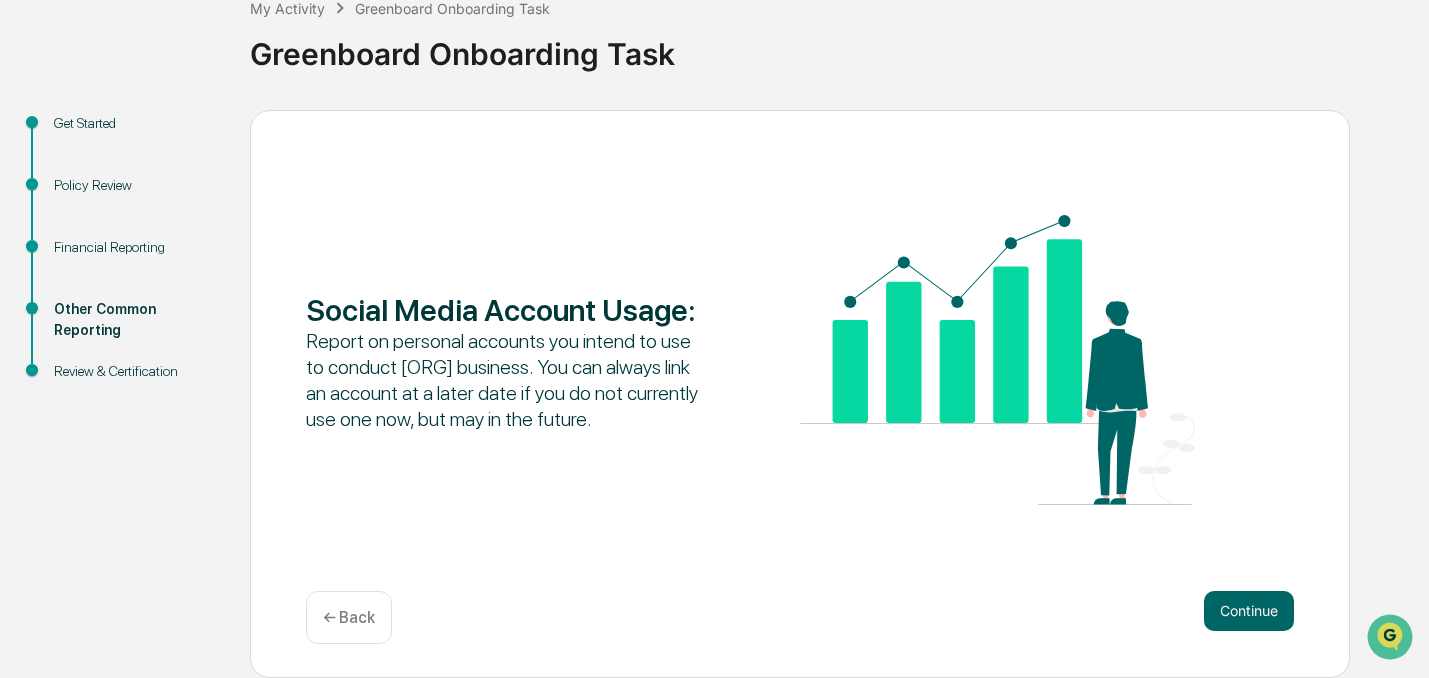 click on "Continue" at bounding box center [1249, 611] 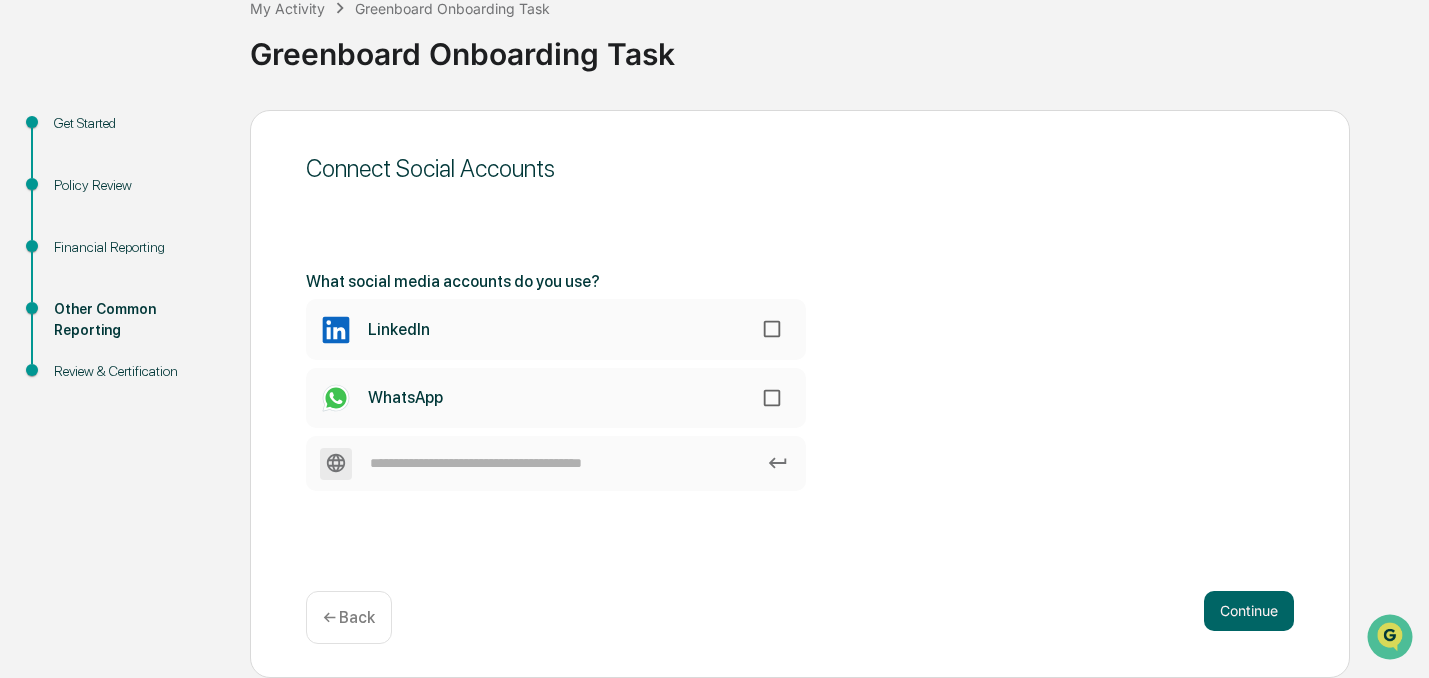 click on "Continue" at bounding box center (1249, 611) 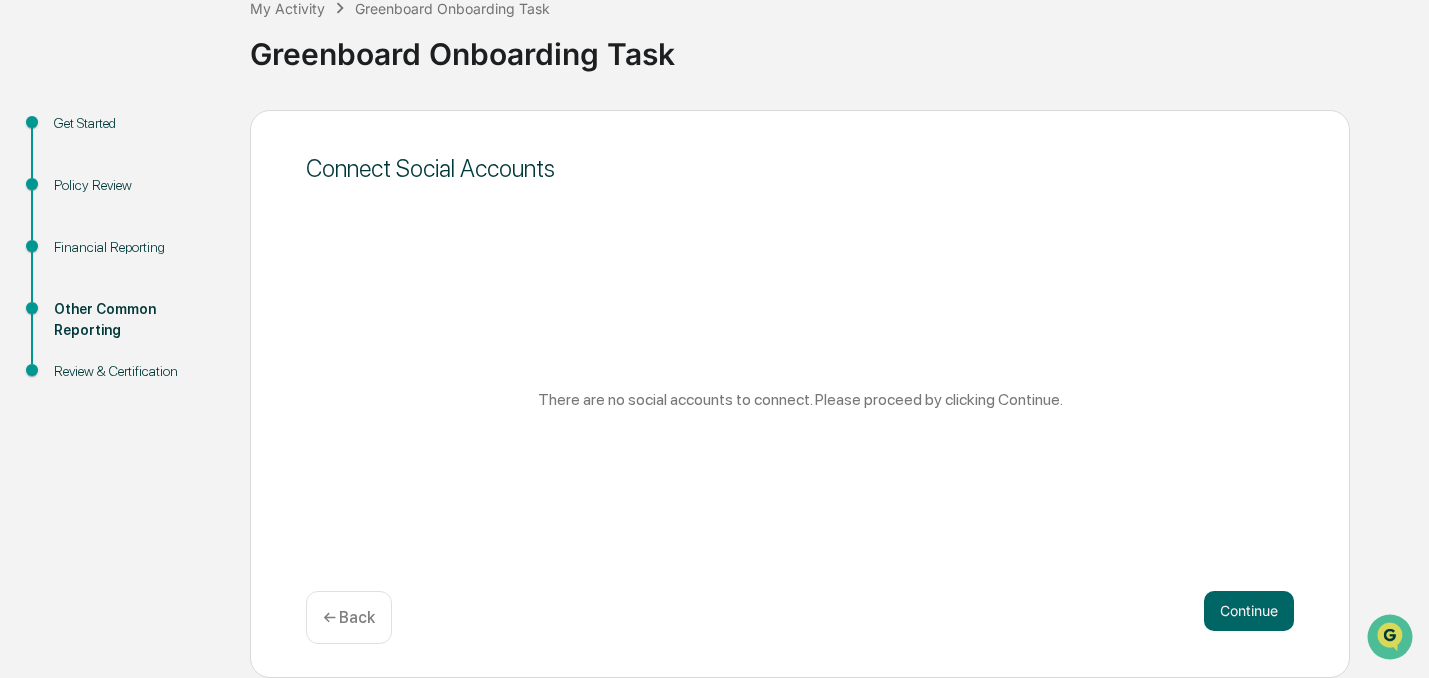 click on "Continue" at bounding box center (1249, 611) 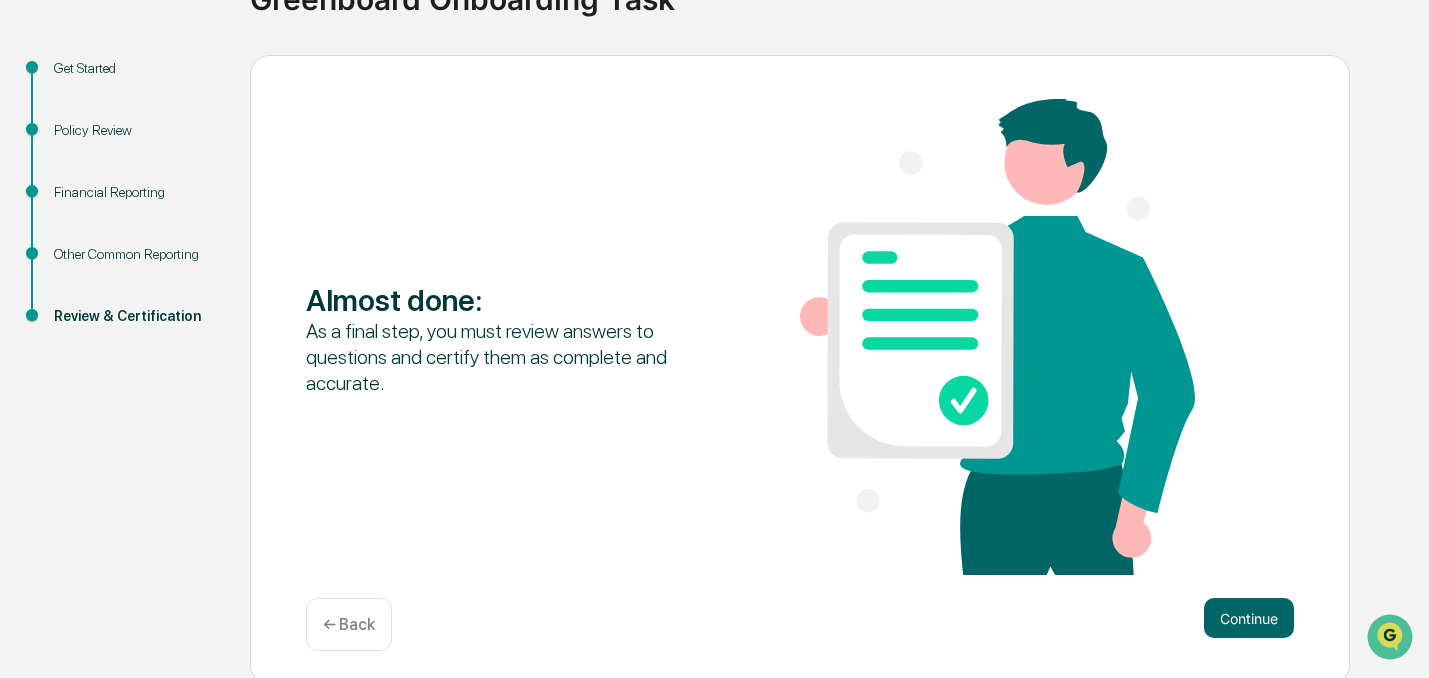 scroll, scrollTop: 191, scrollLeft: 0, axis: vertical 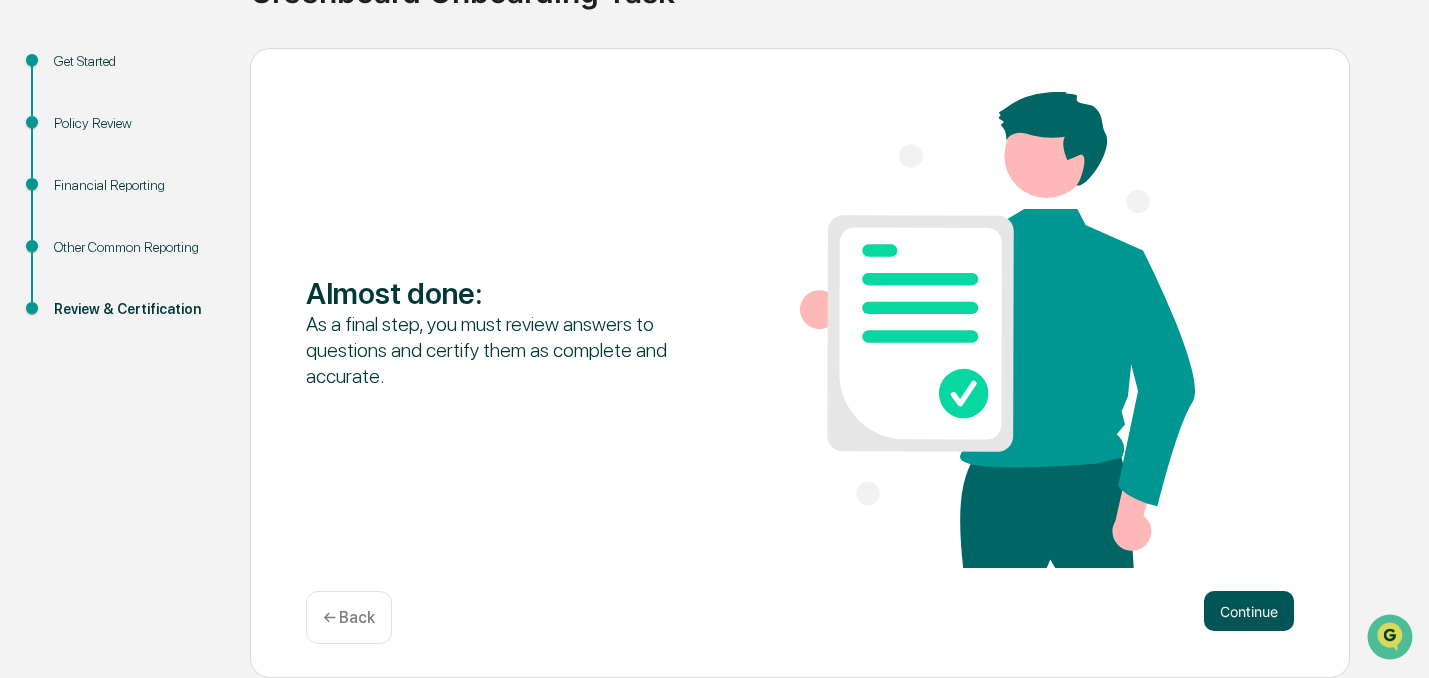 click on "Continue" at bounding box center (1249, 611) 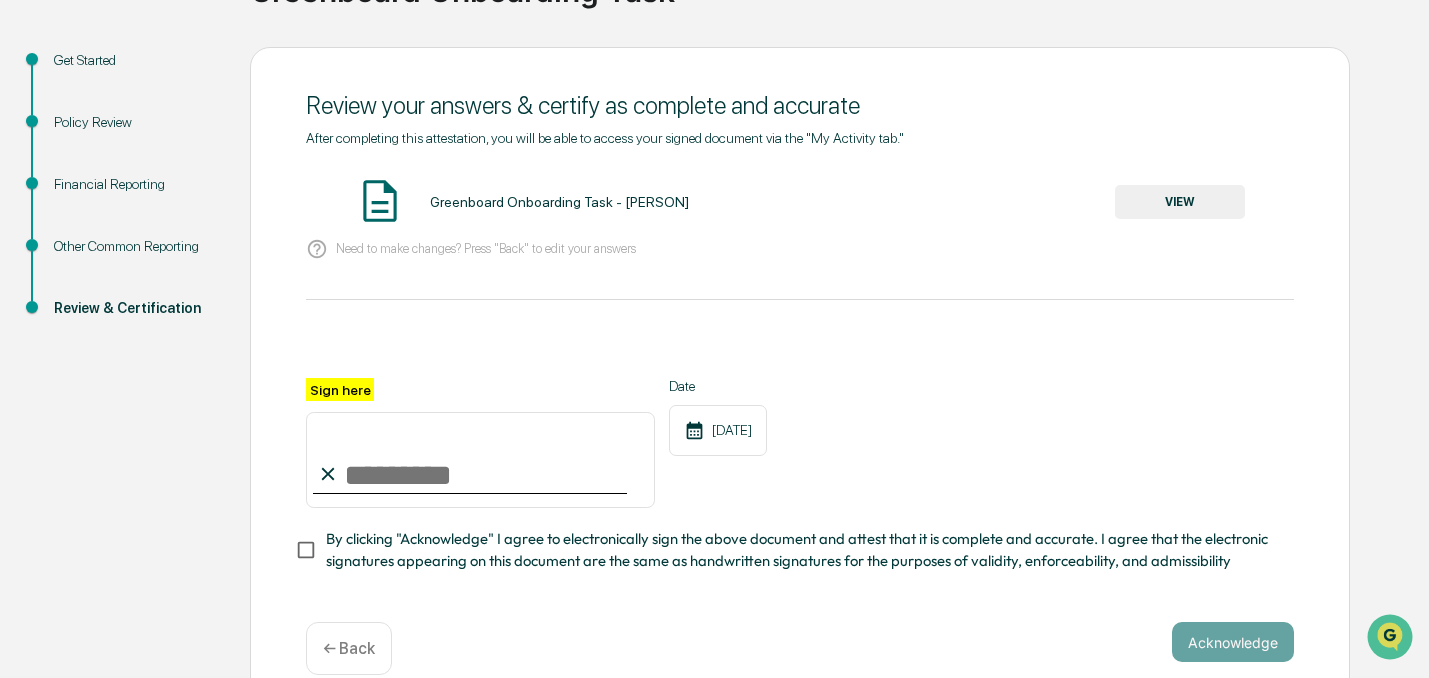 click on "Sign here" at bounding box center (480, 460) 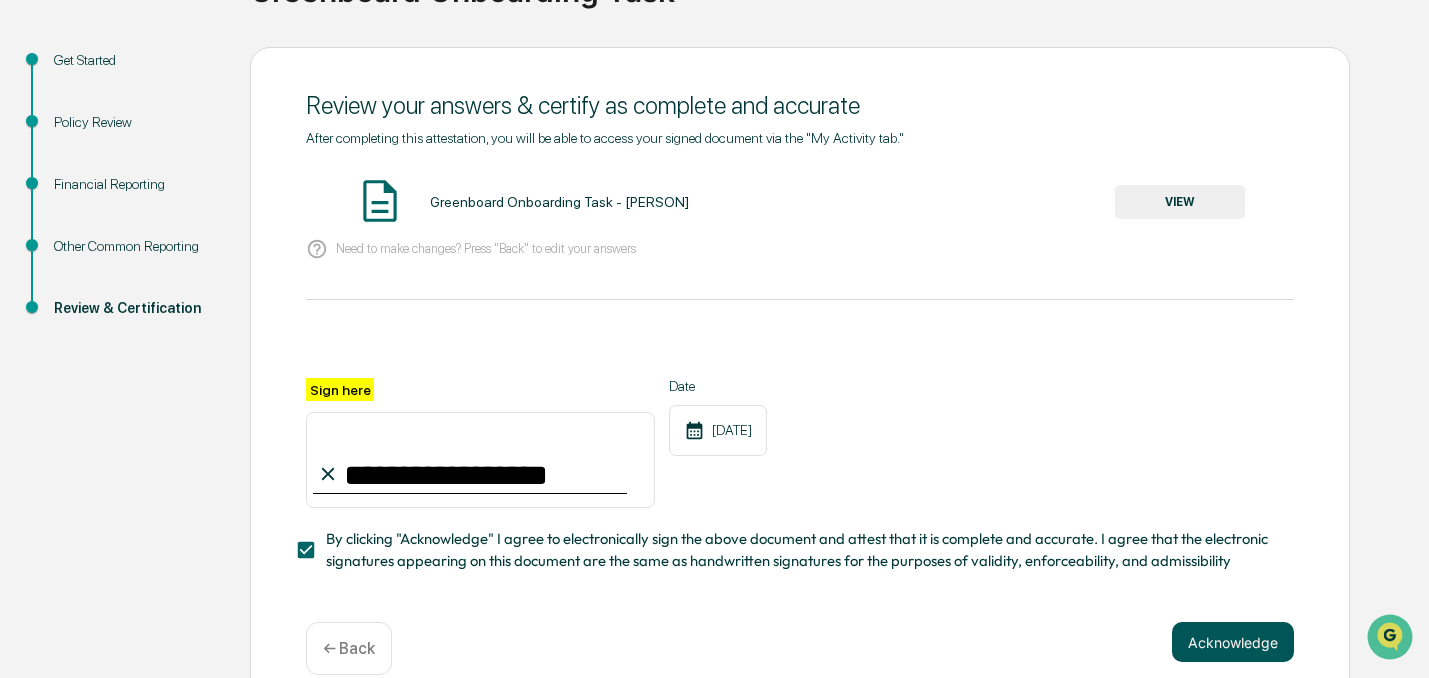 click on "Acknowledge" at bounding box center (1233, 642) 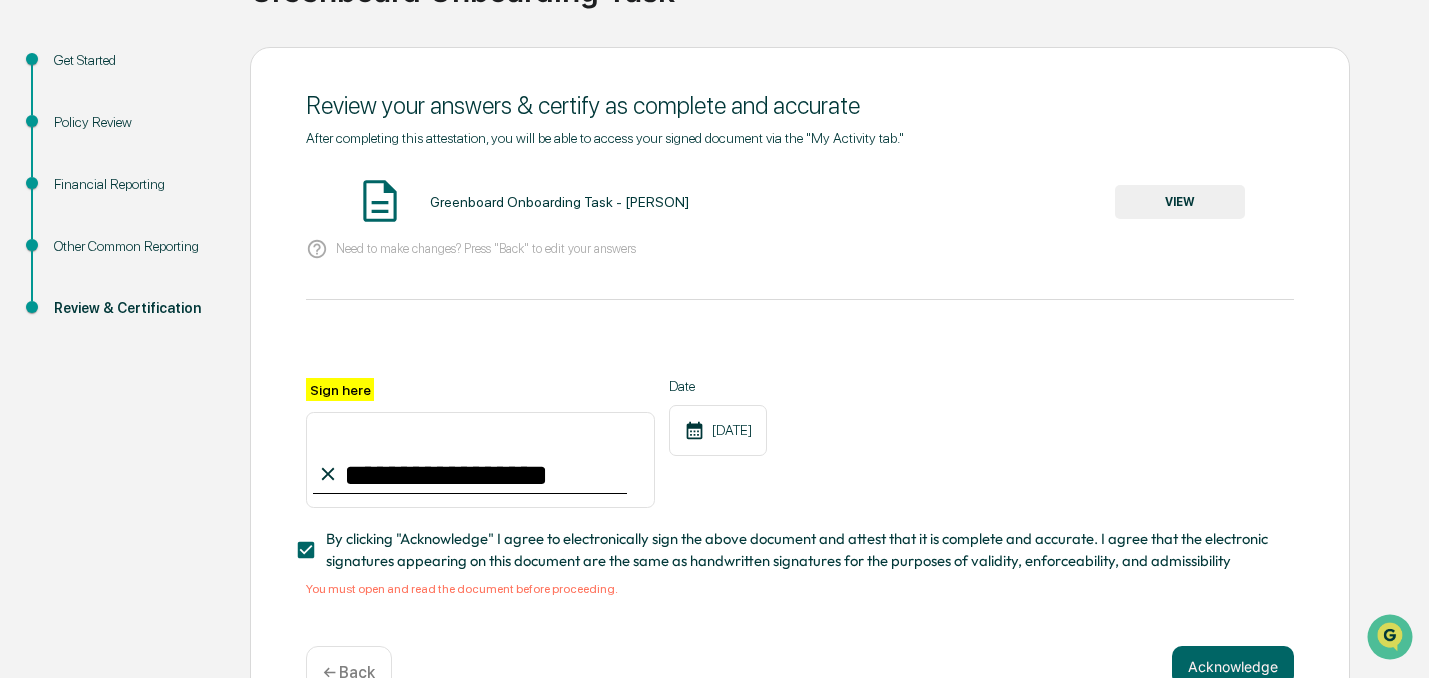 click on "VIEW" at bounding box center [1180, 202] 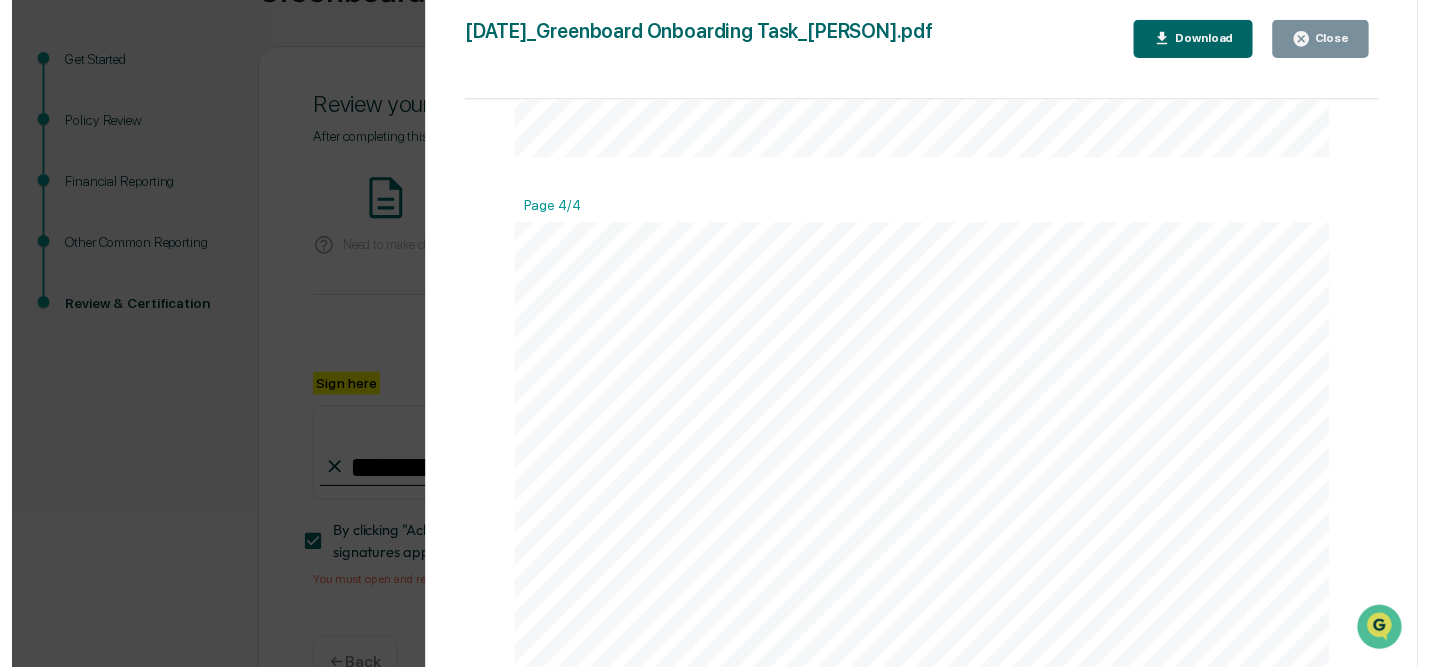 scroll, scrollTop: 3914, scrollLeft: 0, axis: vertical 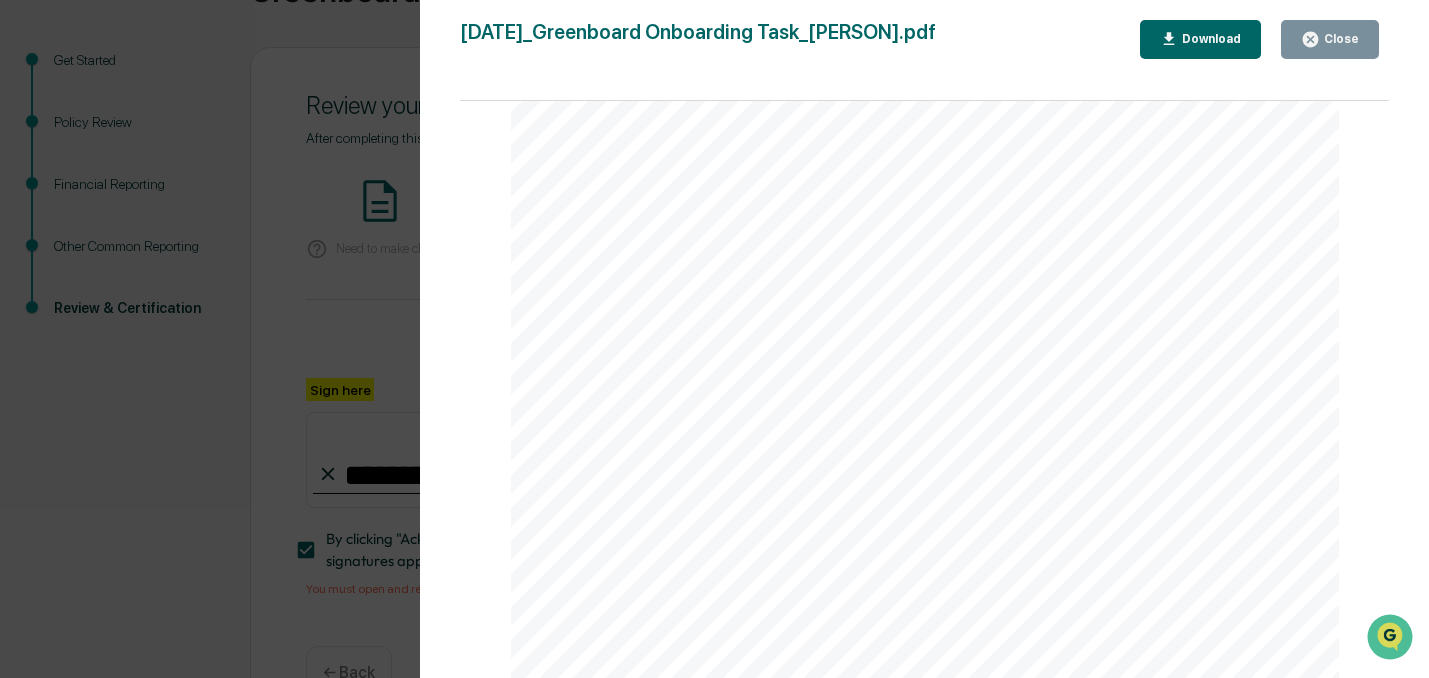 click on "Close" at bounding box center (1339, 39) 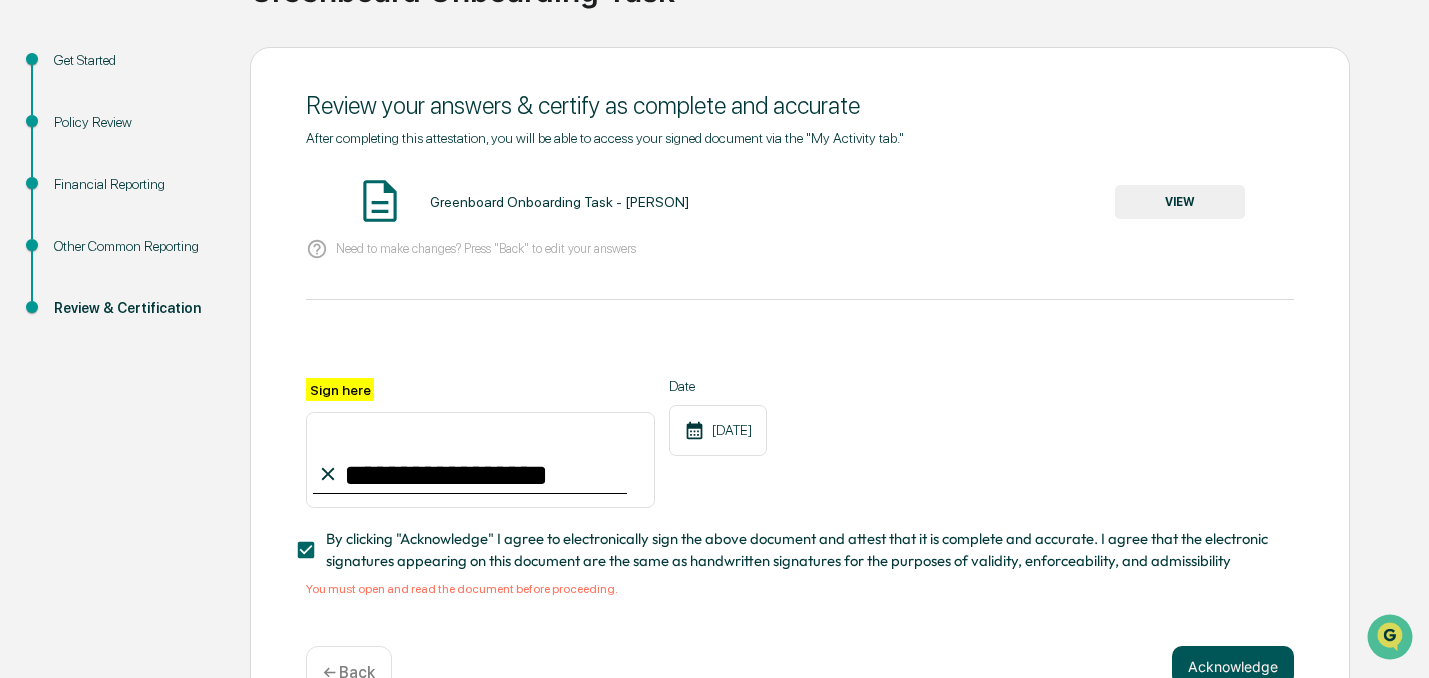 click on "Acknowledge" at bounding box center (1233, 666) 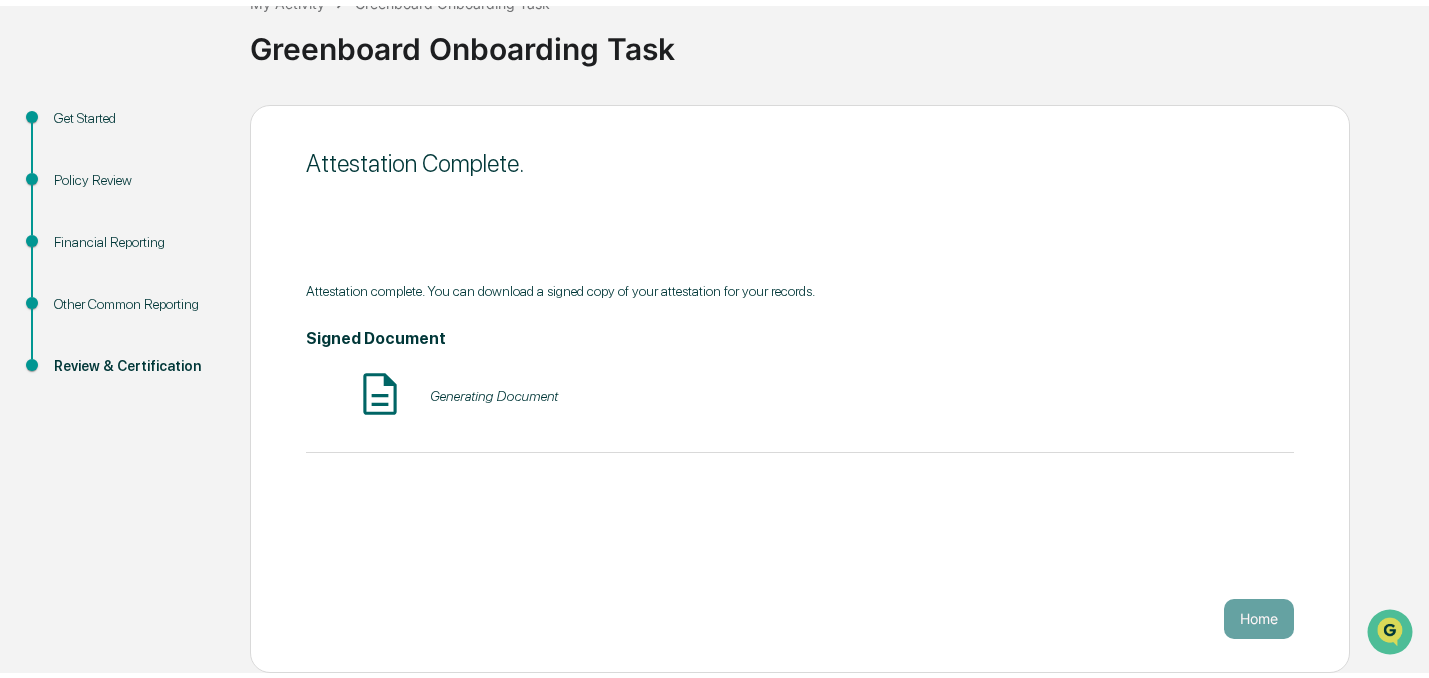 scroll, scrollTop: 128, scrollLeft: 0, axis: vertical 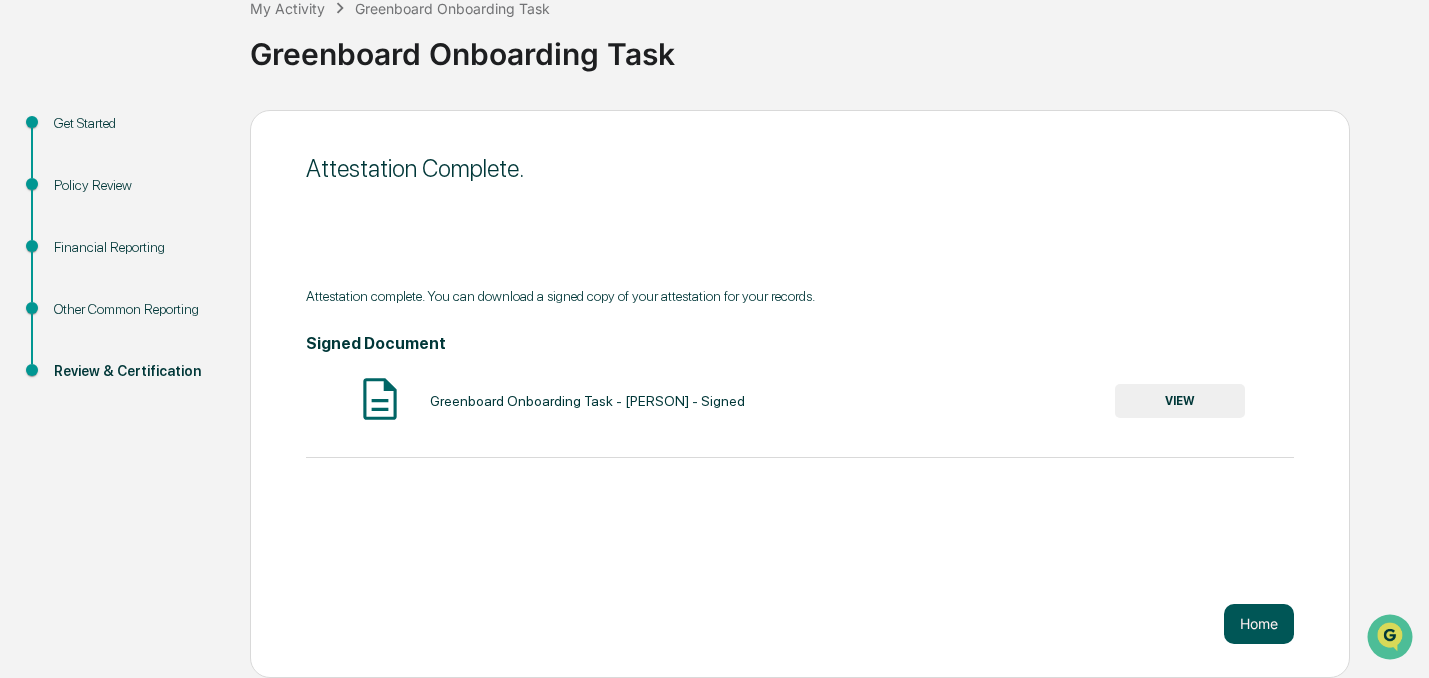 click on "Home" at bounding box center (1259, 624) 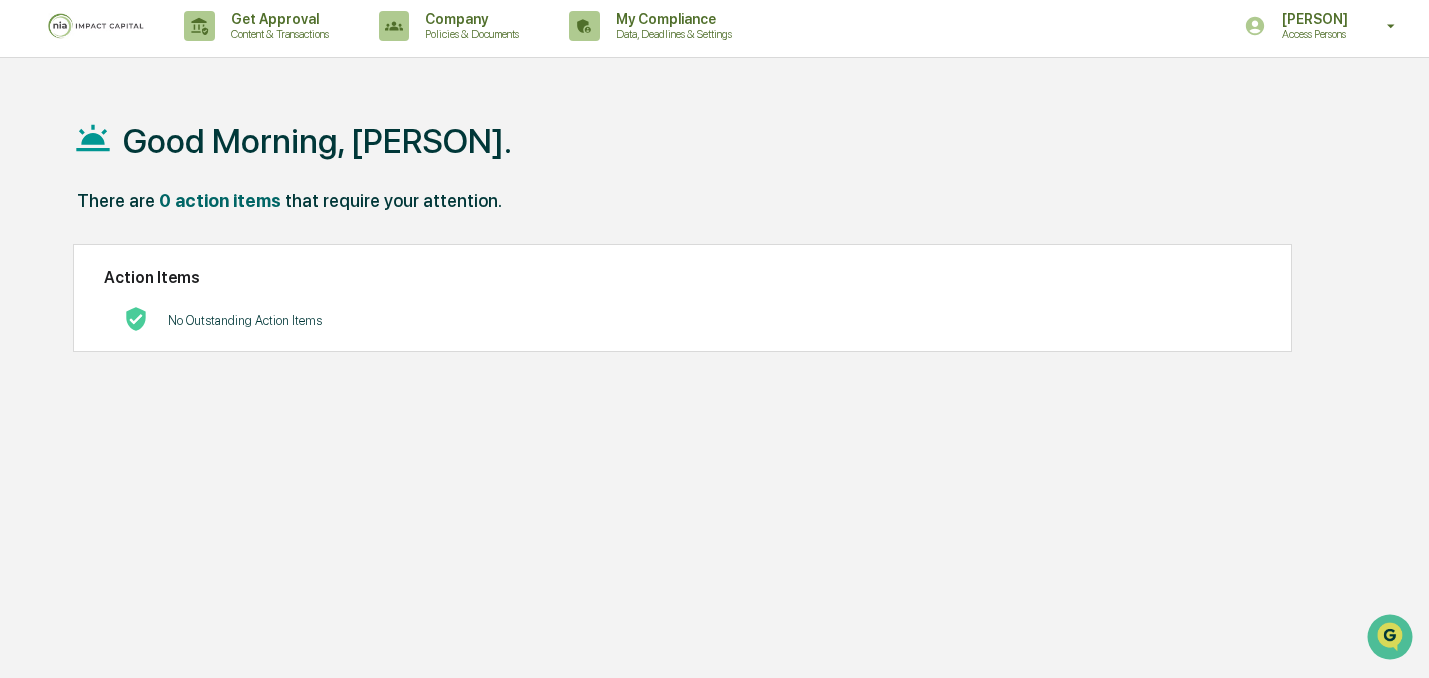 scroll, scrollTop: 0, scrollLeft: 0, axis: both 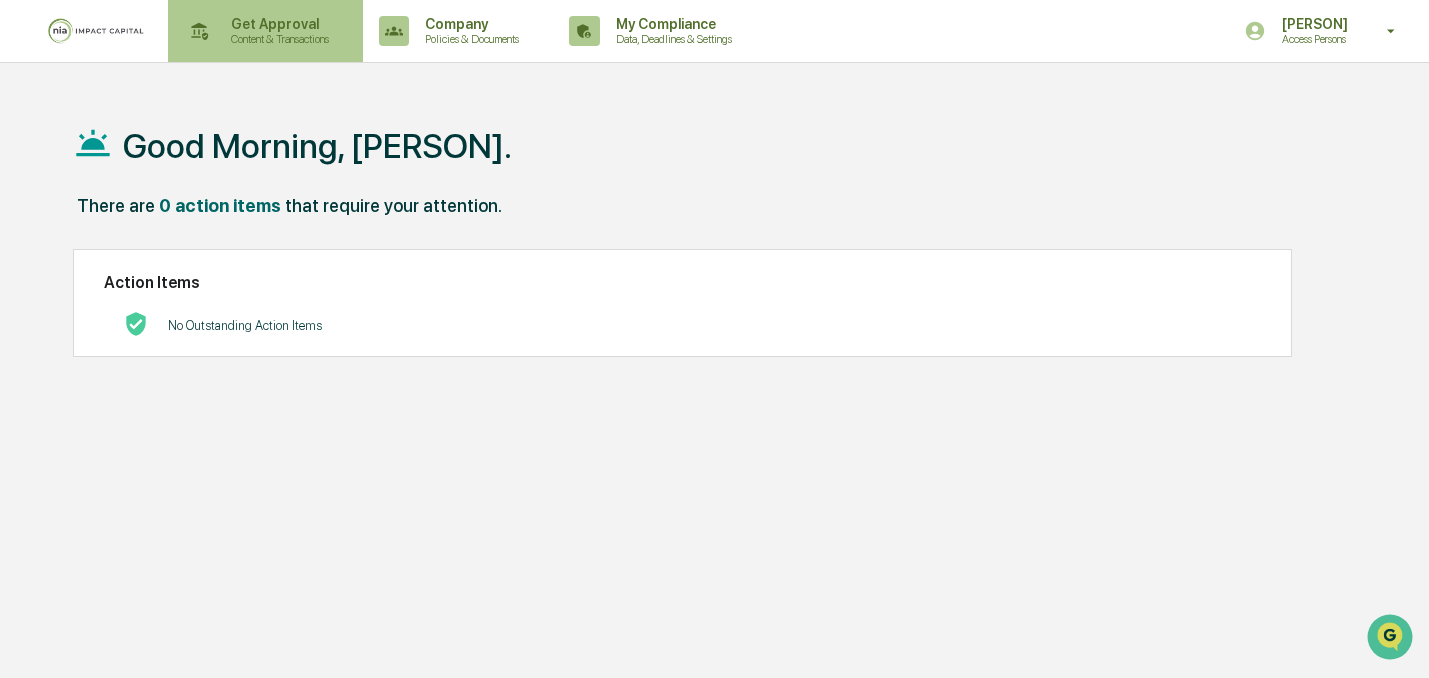 click on "Get Approval" at bounding box center (277, 24) 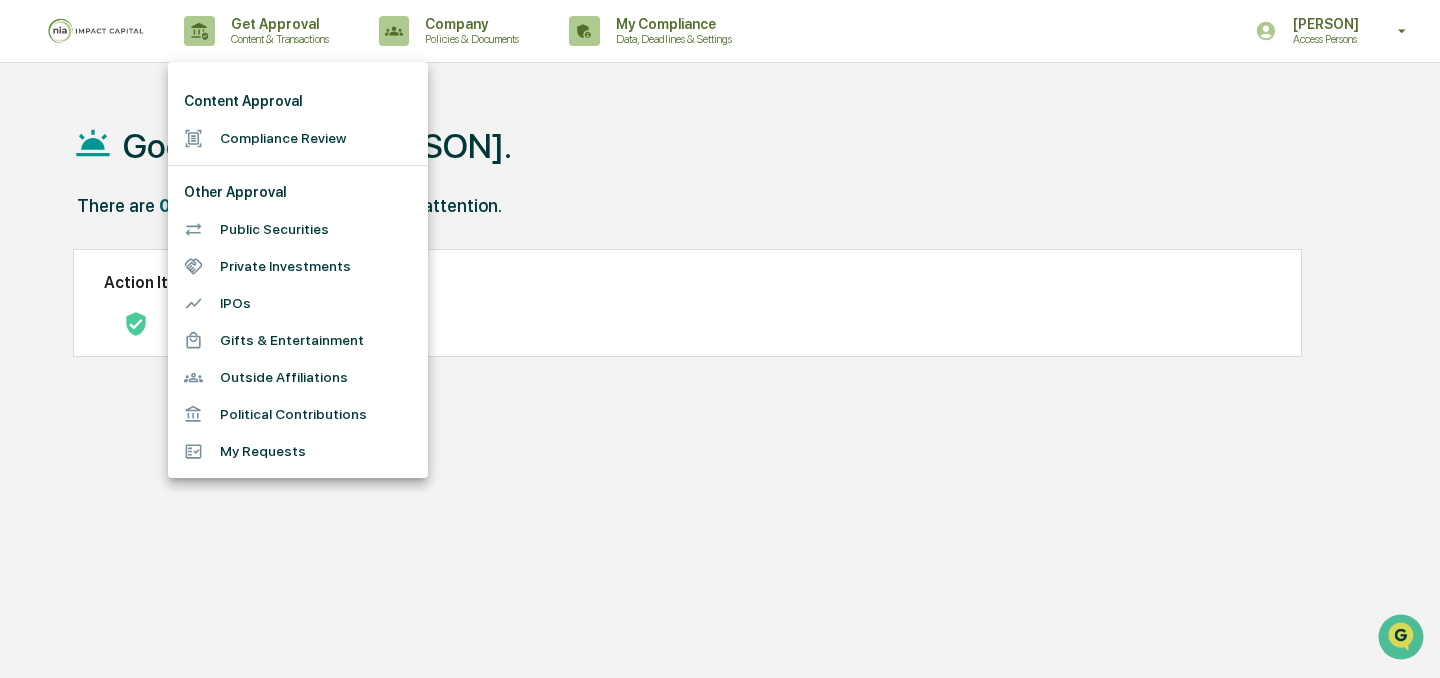 click on "Compliance Review" at bounding box center [298, 138] 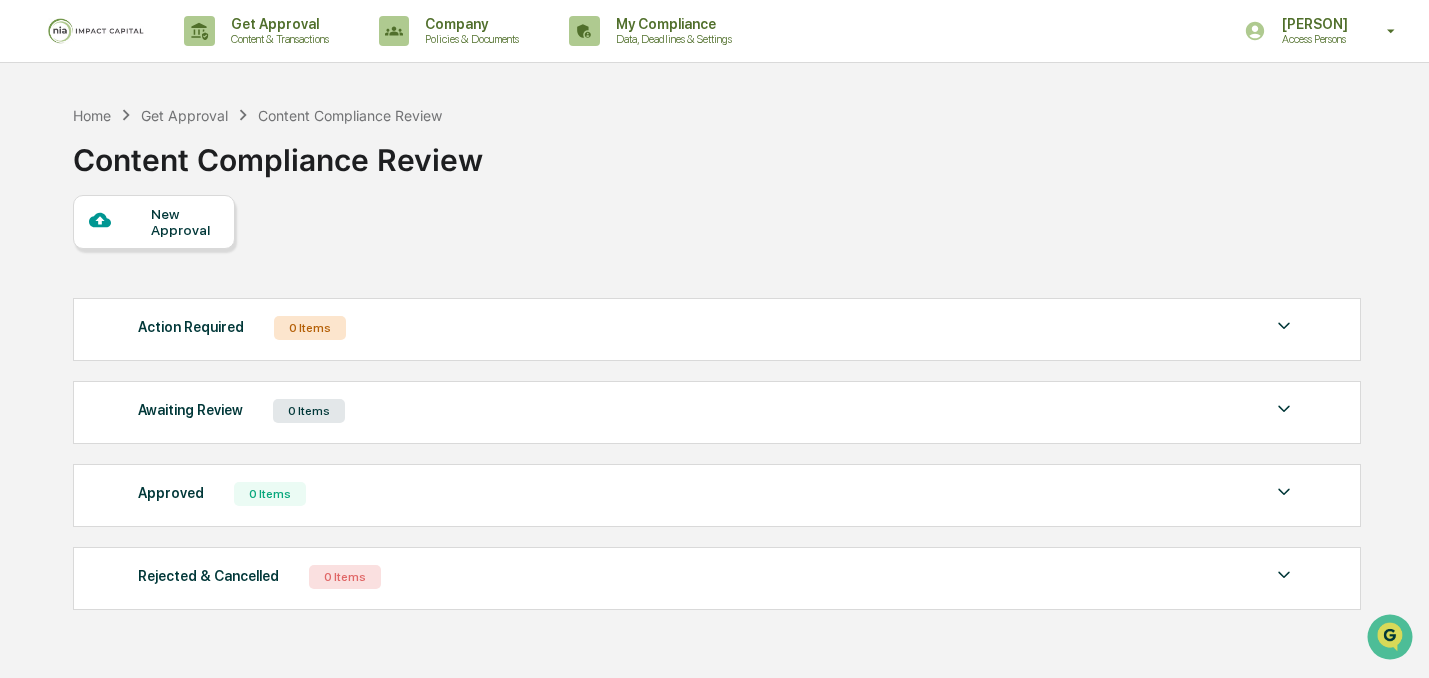 click on "New Approval" at bounding box center (184, 222) 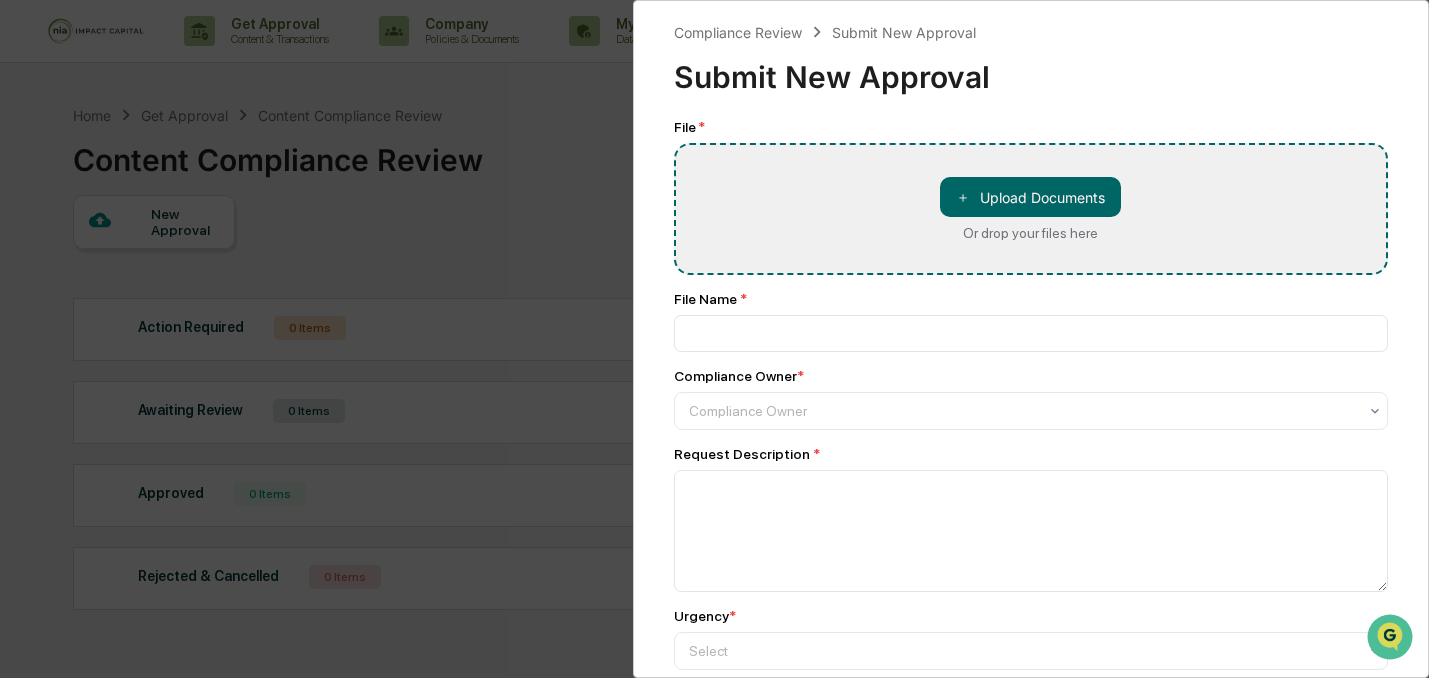type on "**********" 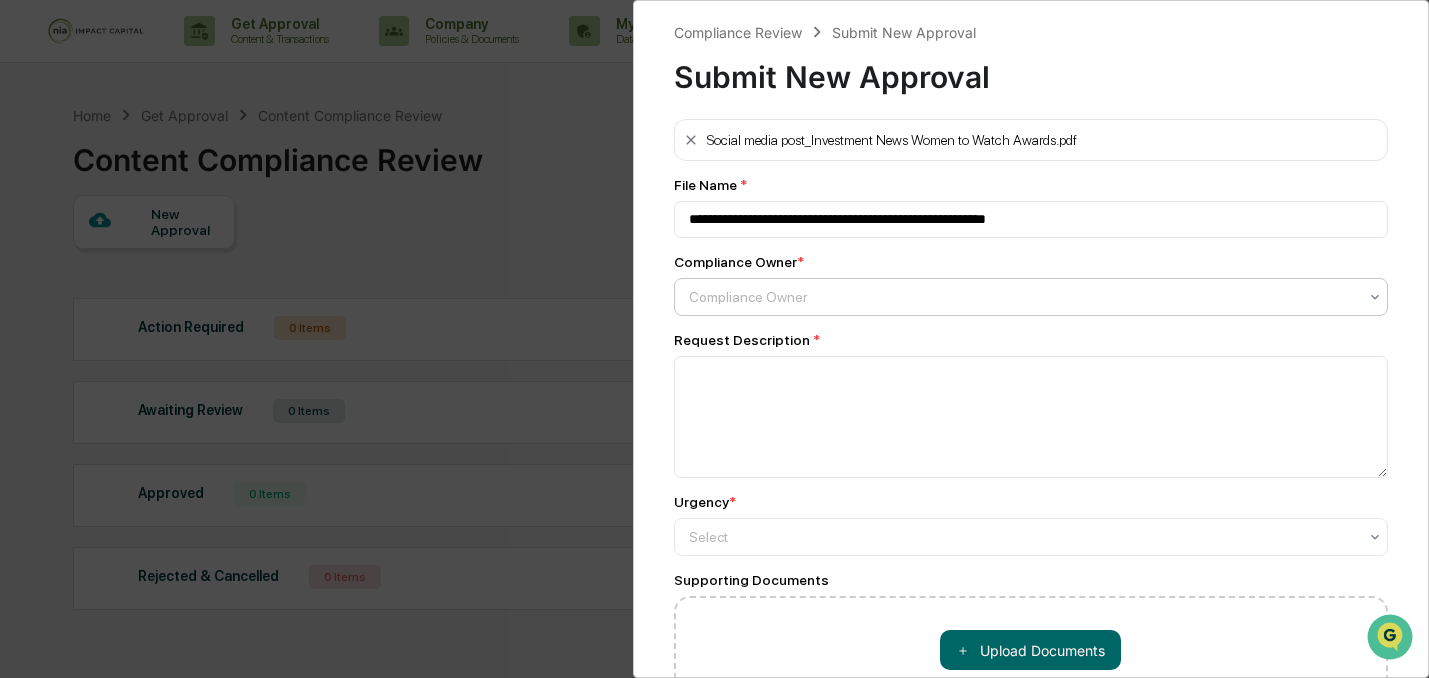 click at bounding box center (1023, 297) 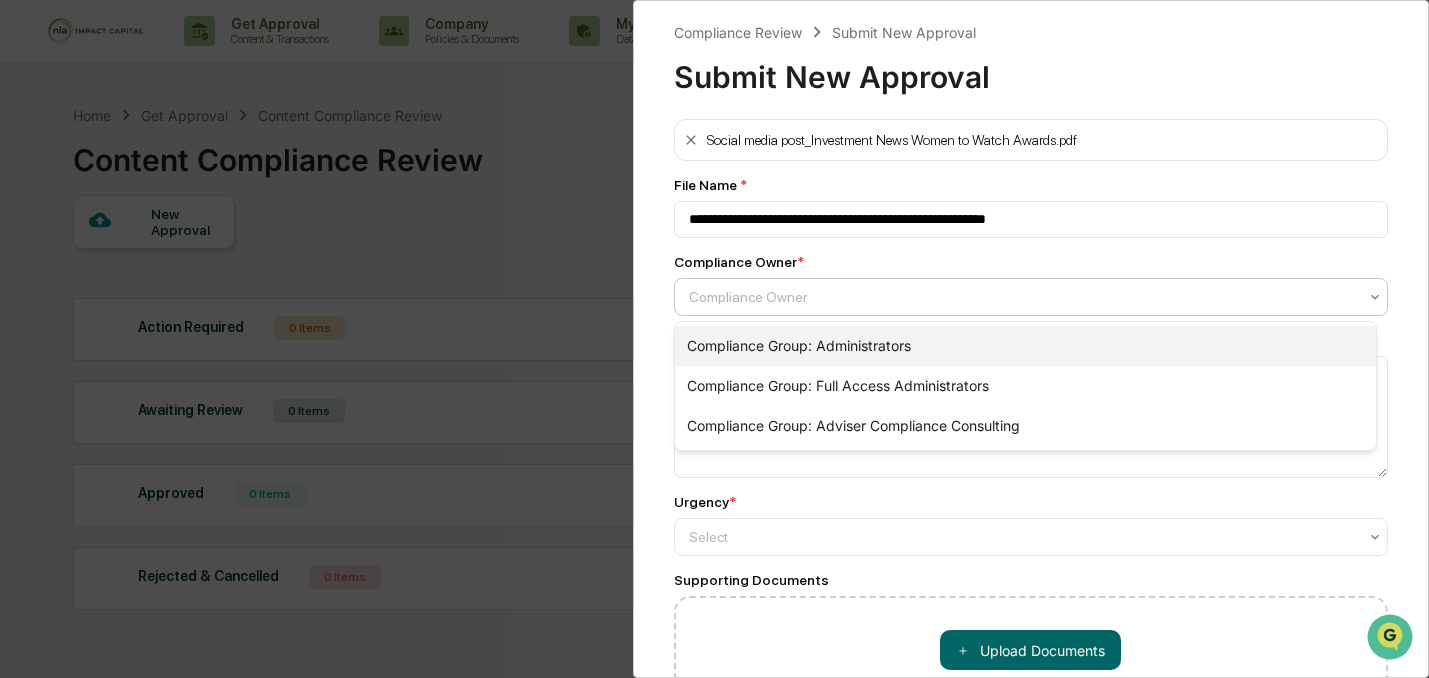 click on "Compliance Group: Administrators" at bounding box center [1026, 346] 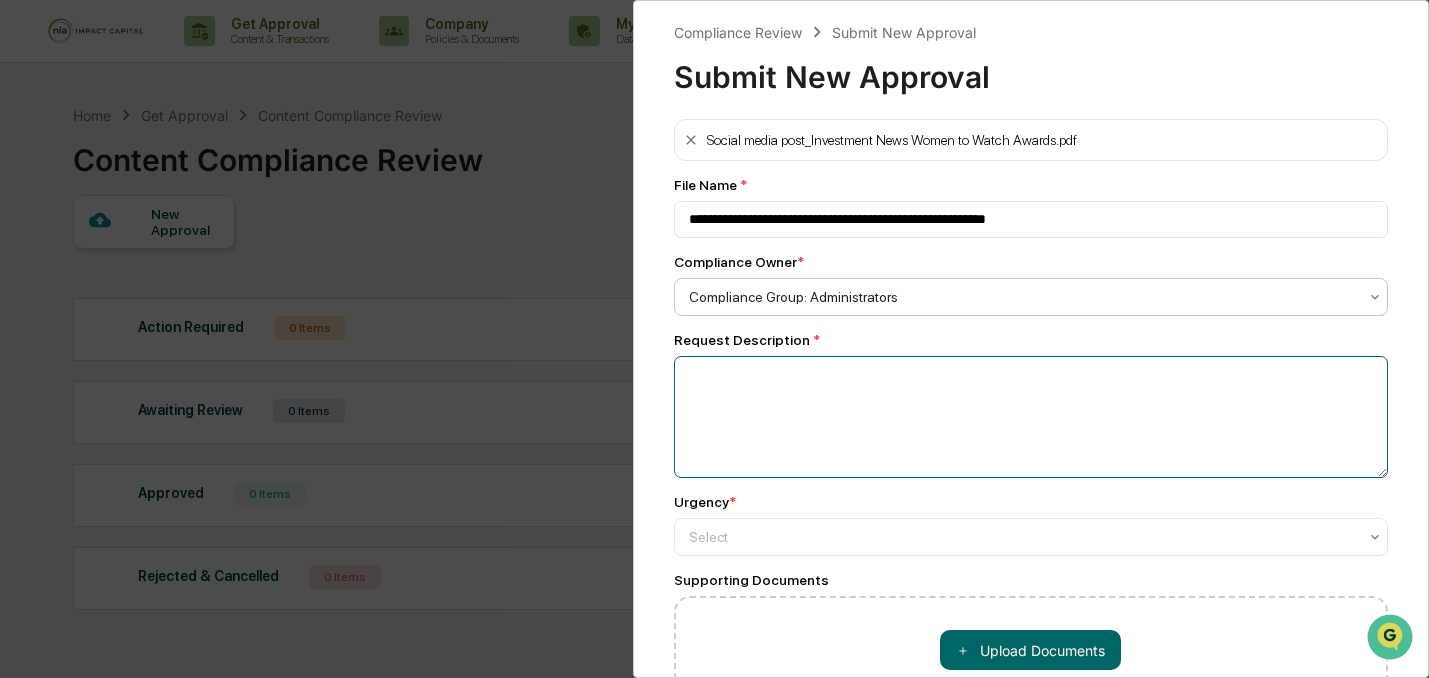 click at bounding box center (1031, 417) 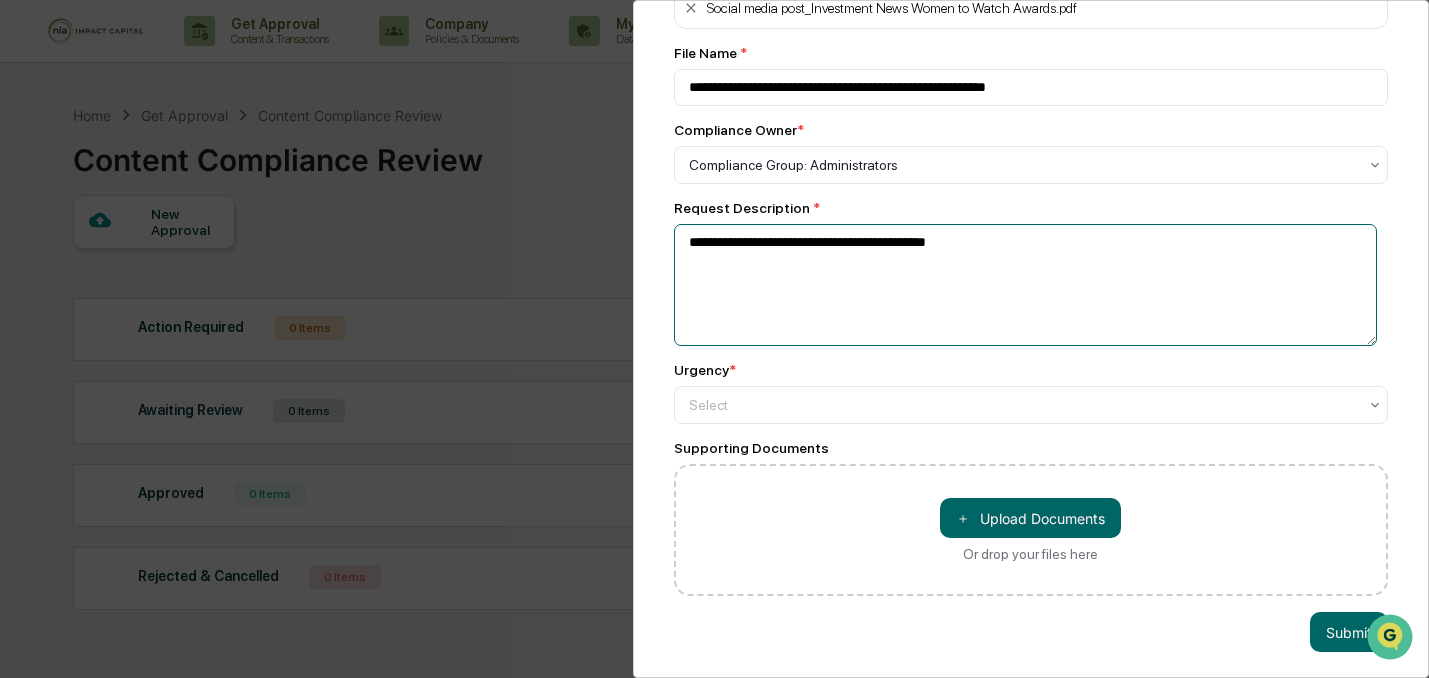 scroll, scrollTop: 151, scrollLeft: 0, axis: vertical 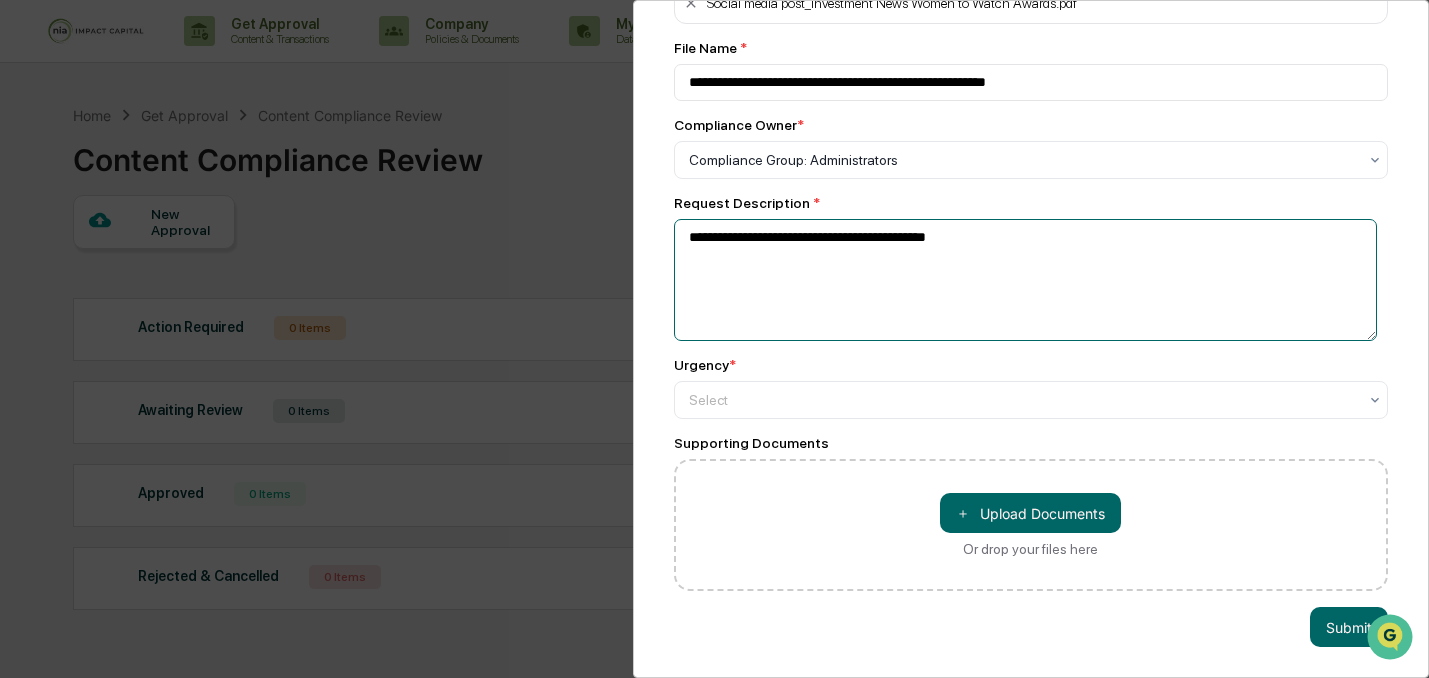 type on "**********" 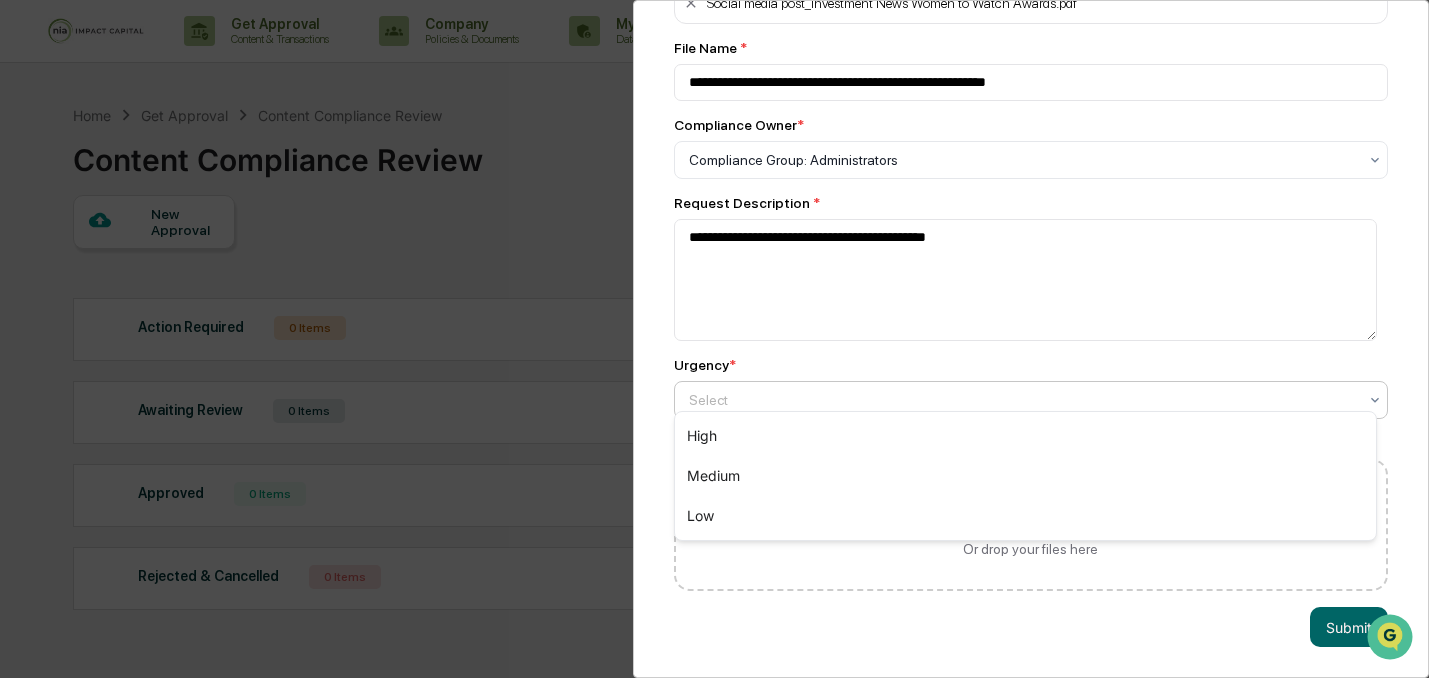 click on "Select" at bounding box center [1023, 400] 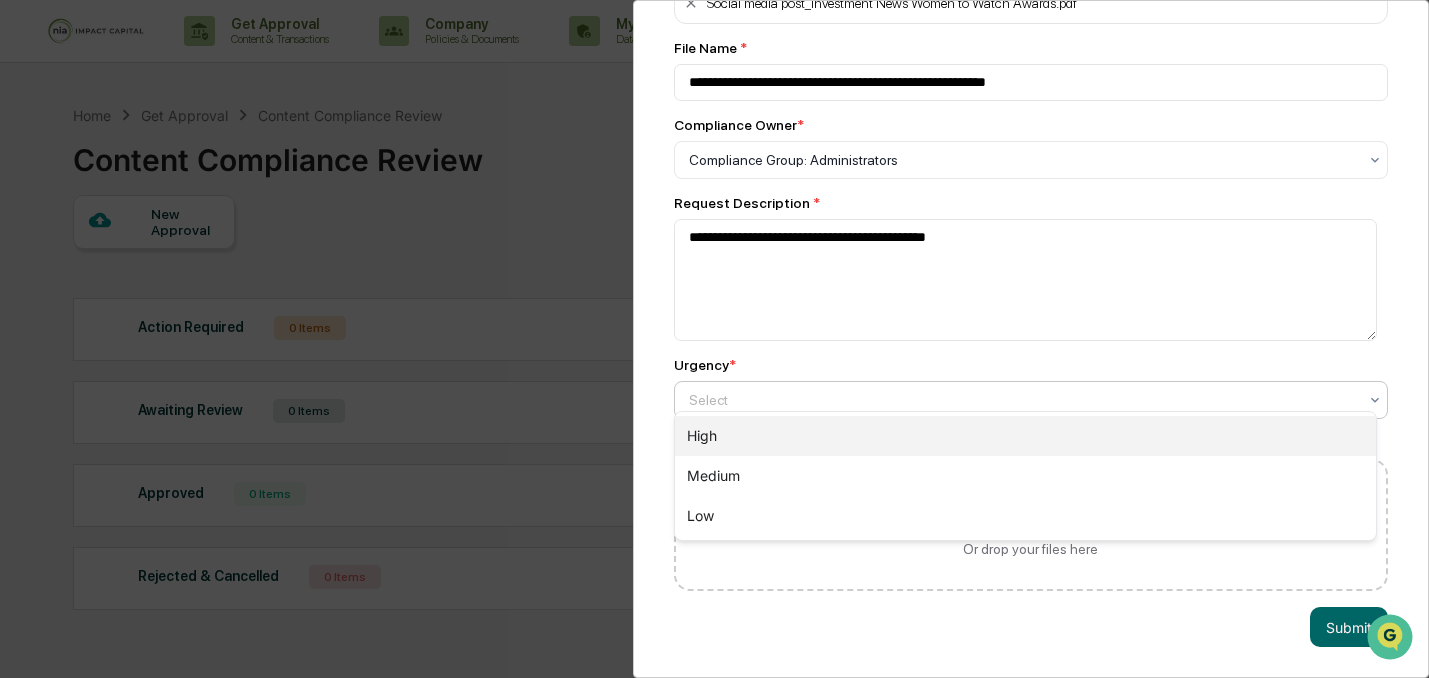 click on "High" at bounding box center [1026, 436] 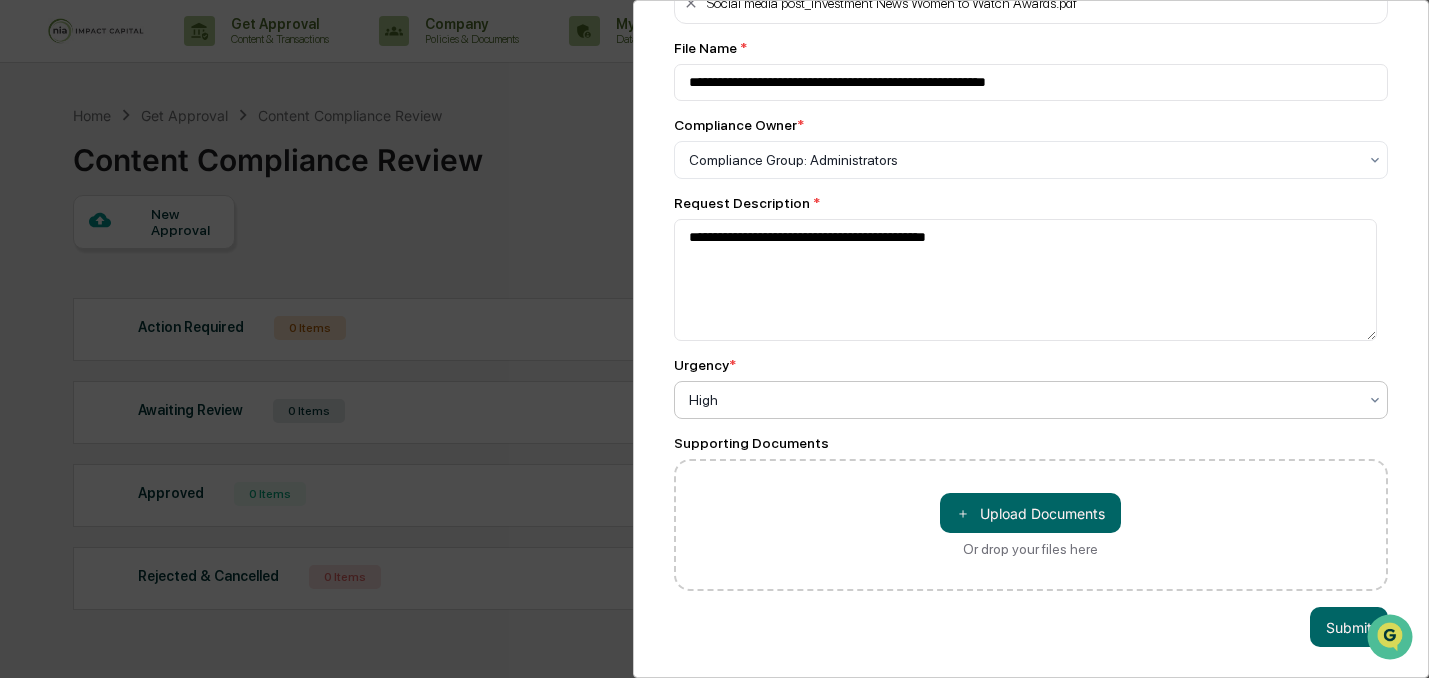 scroll, scrollTop: 151, scrollLeft: 0, axis: vertical 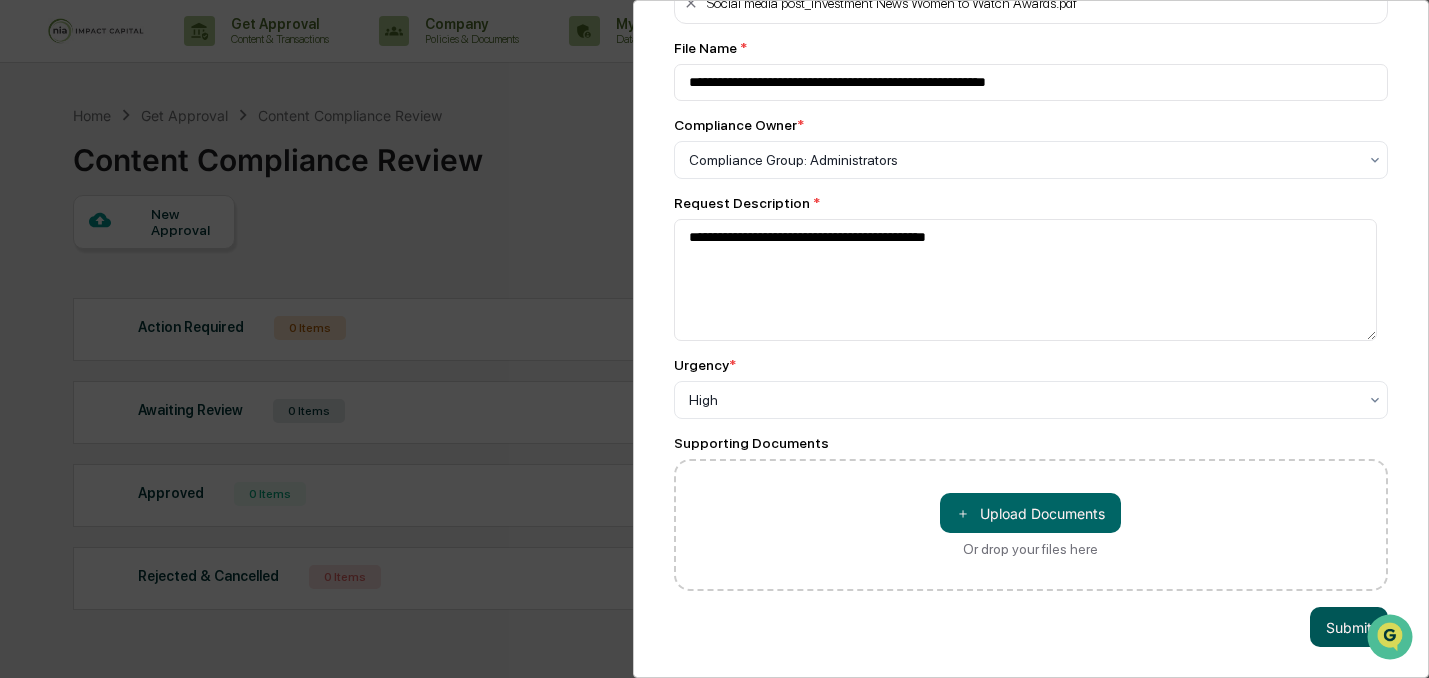 click on "Submit" at bounding box center [1349, 627] 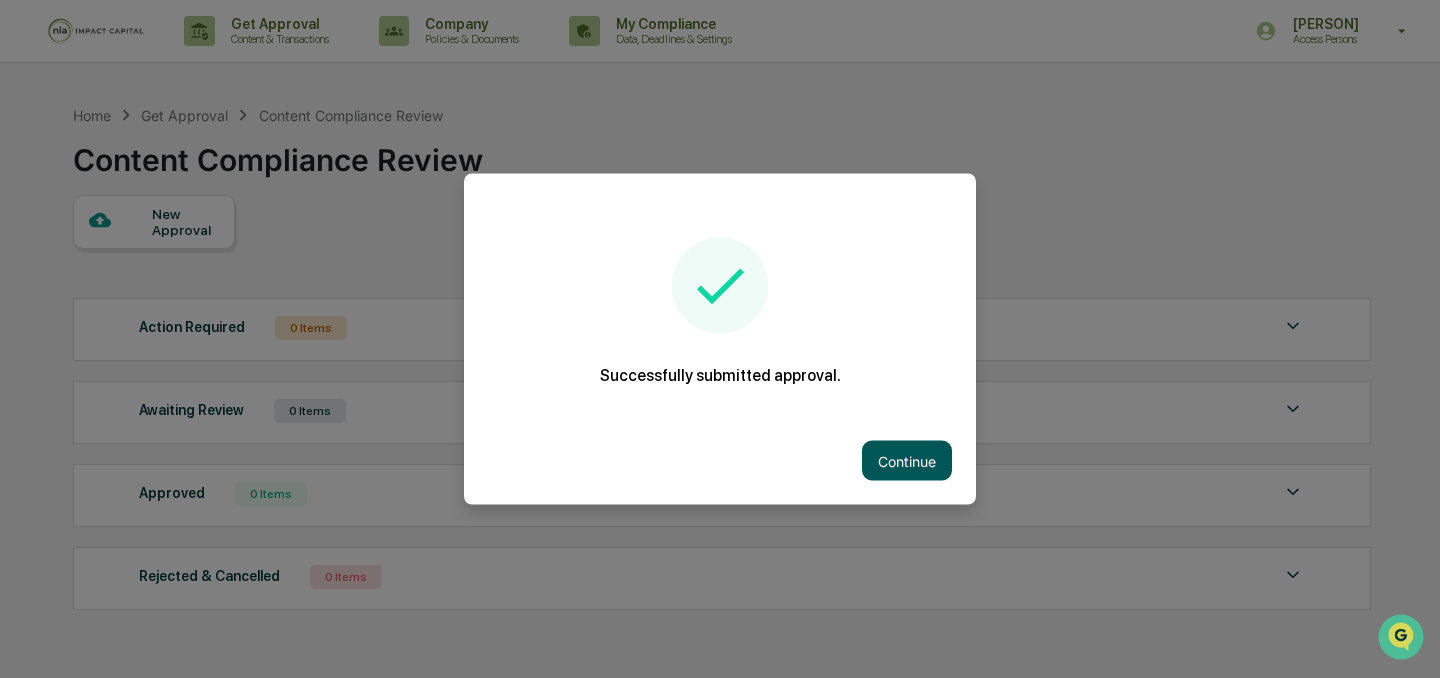 click on "Continue" at bounding box center (907, 461) 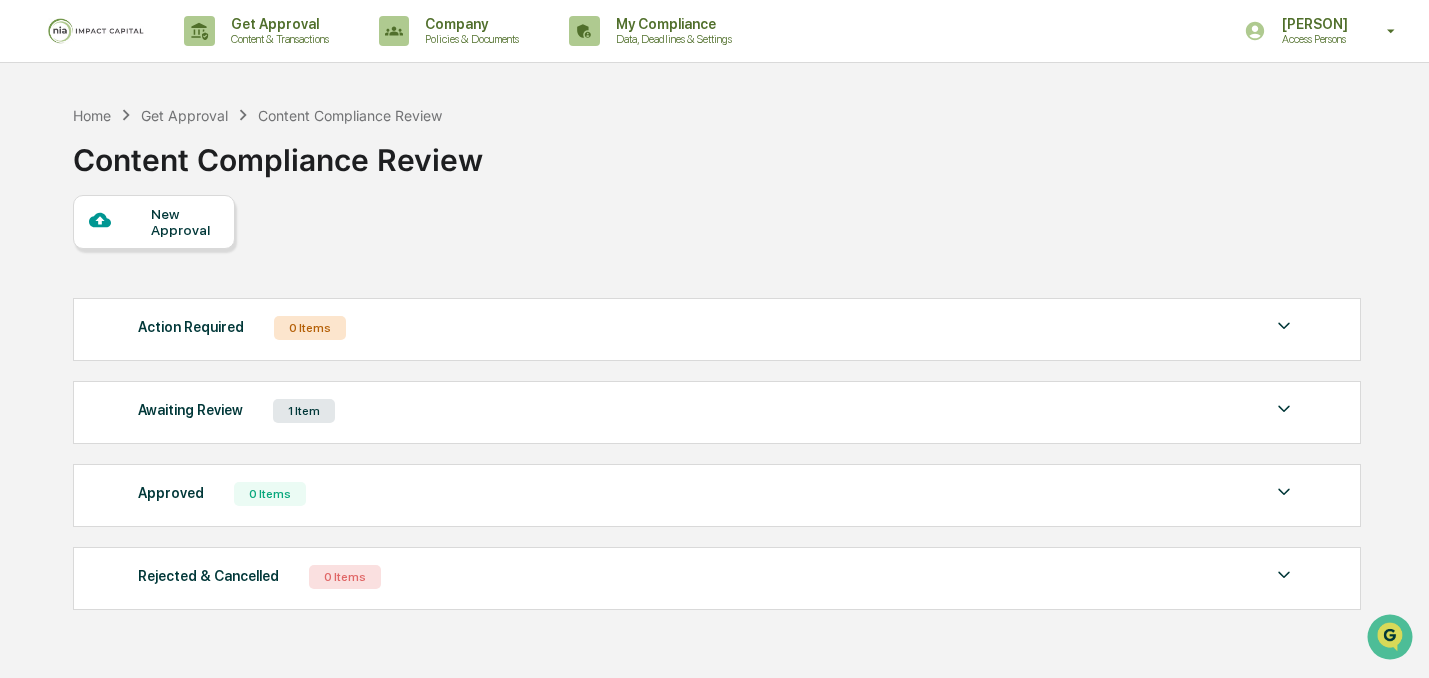 click on "Awaiting Review 1 Item" at bounding box center [716, 411] 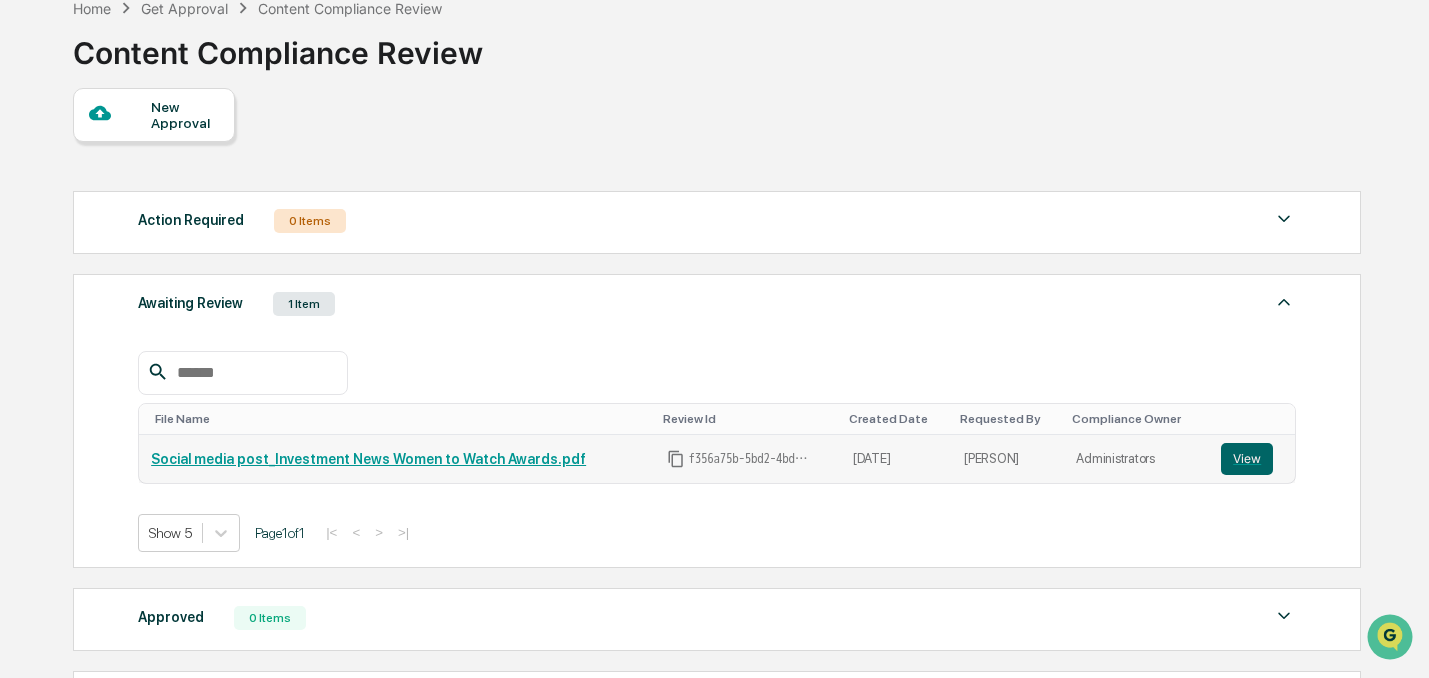 scroll, scrollTop: 107, scrollLeft: 0, axis: vertical 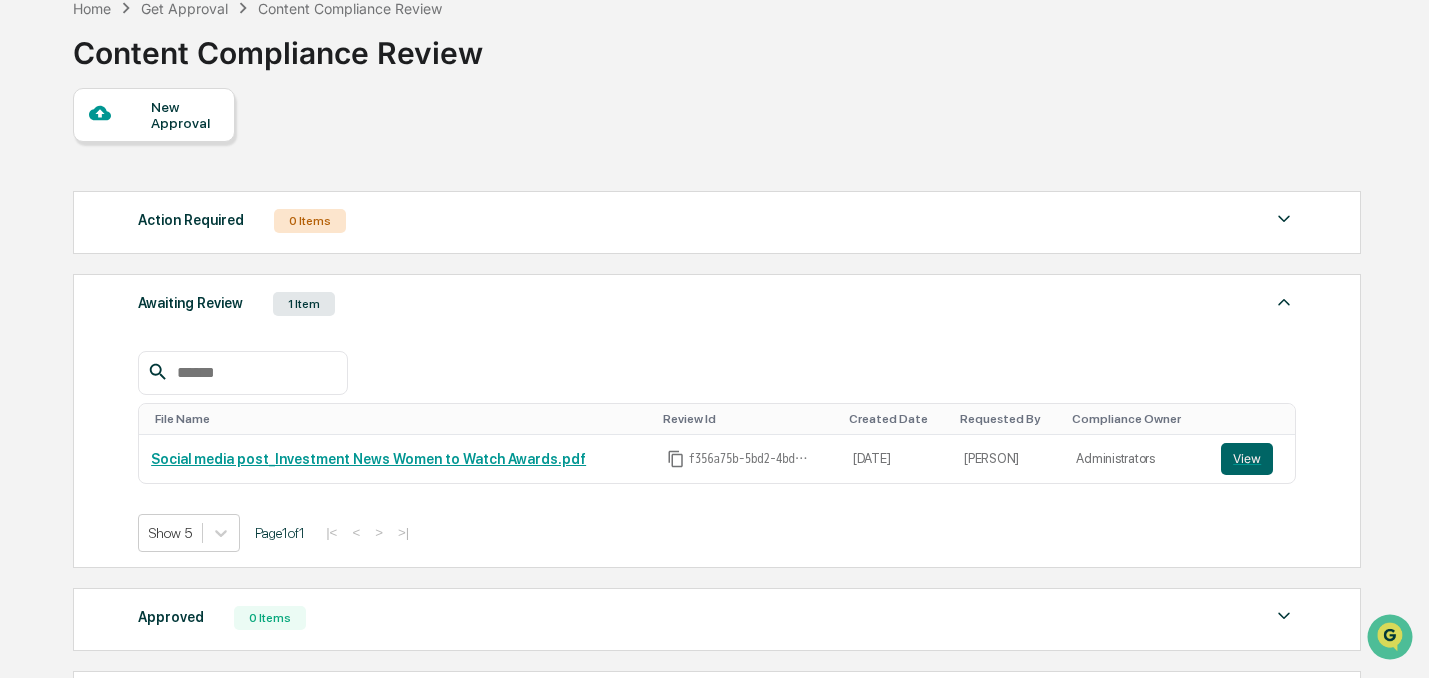 click on "Action Required 0 Items   No data to display Show 5 Page  1  of  0   |<   <   >   >|" at bounding box center (717, 222) 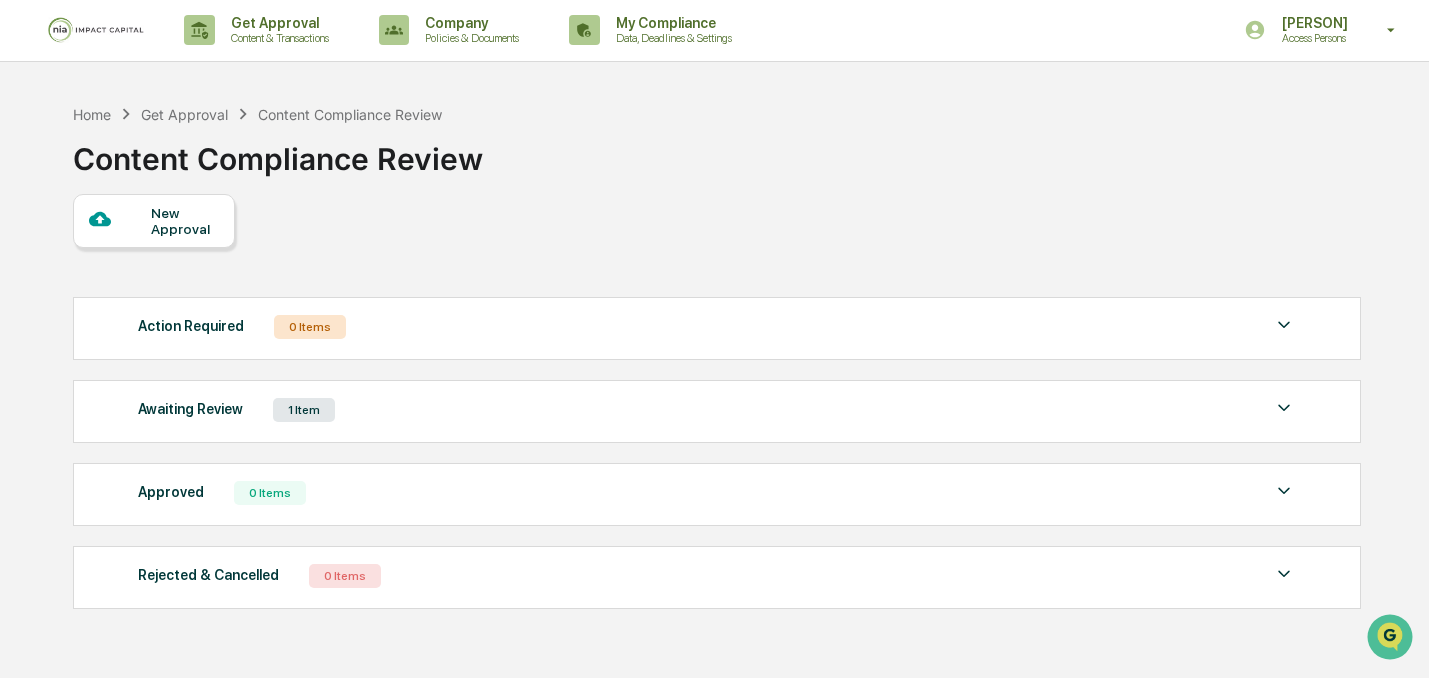 scroll, scrollTop: 0, scrollLeft: 0, axis: both 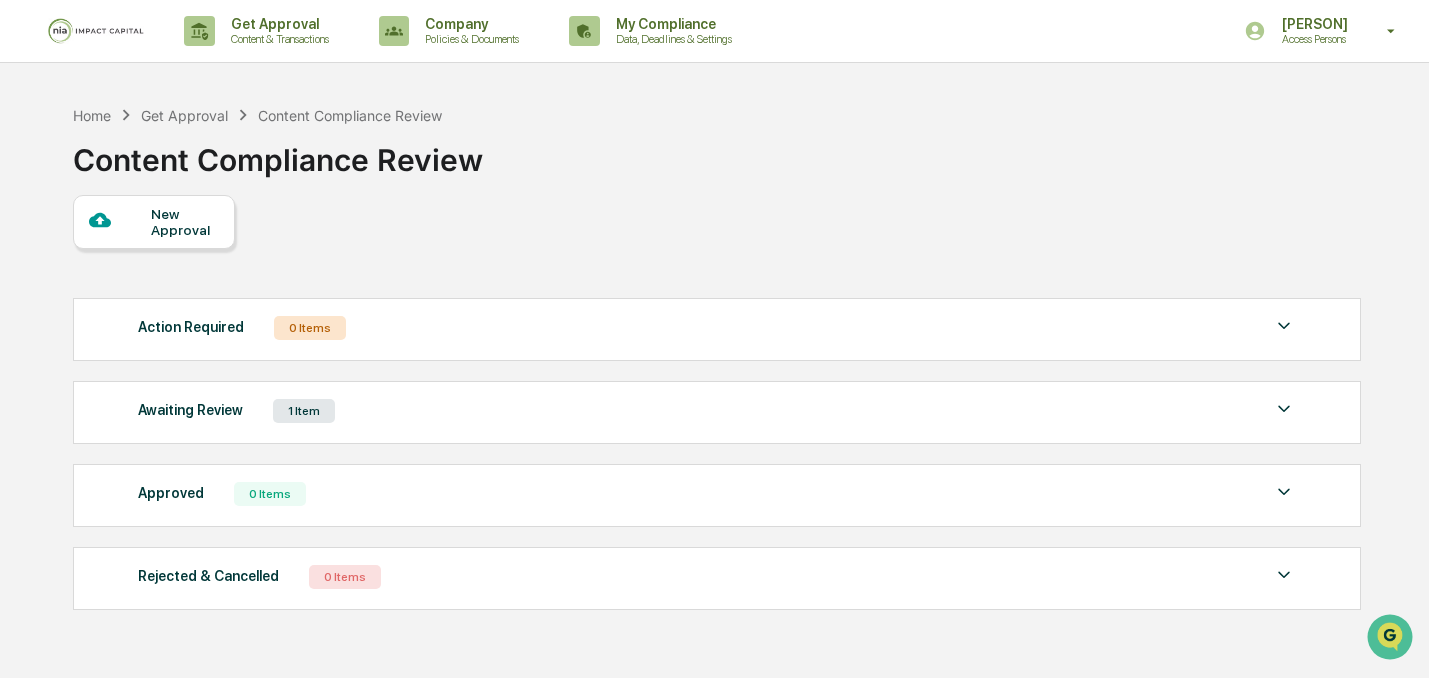 click on "Awaiting Review 1 Item File Name Review Id Created Date Requested By Compliance Owner Social media post_Investment News Women to Watch Awards.pdf f356a75b-5bd2-4bdf-a74e-9e2cb871707e [DATE] [PERSON] Administrators View Show 5 Page 1 of 1 |<< << > >>|" at bounding box center [717, 412] 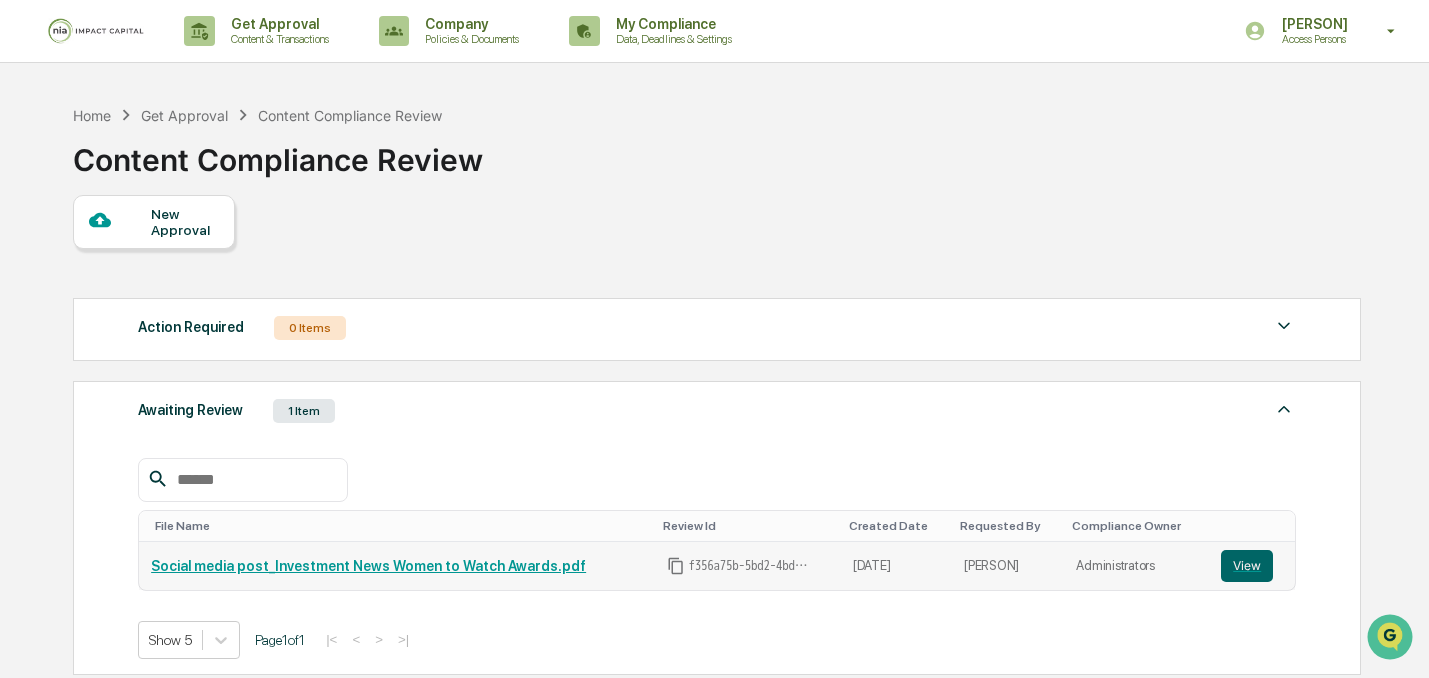click on "Administrators" at bounding box center (1136, 566) 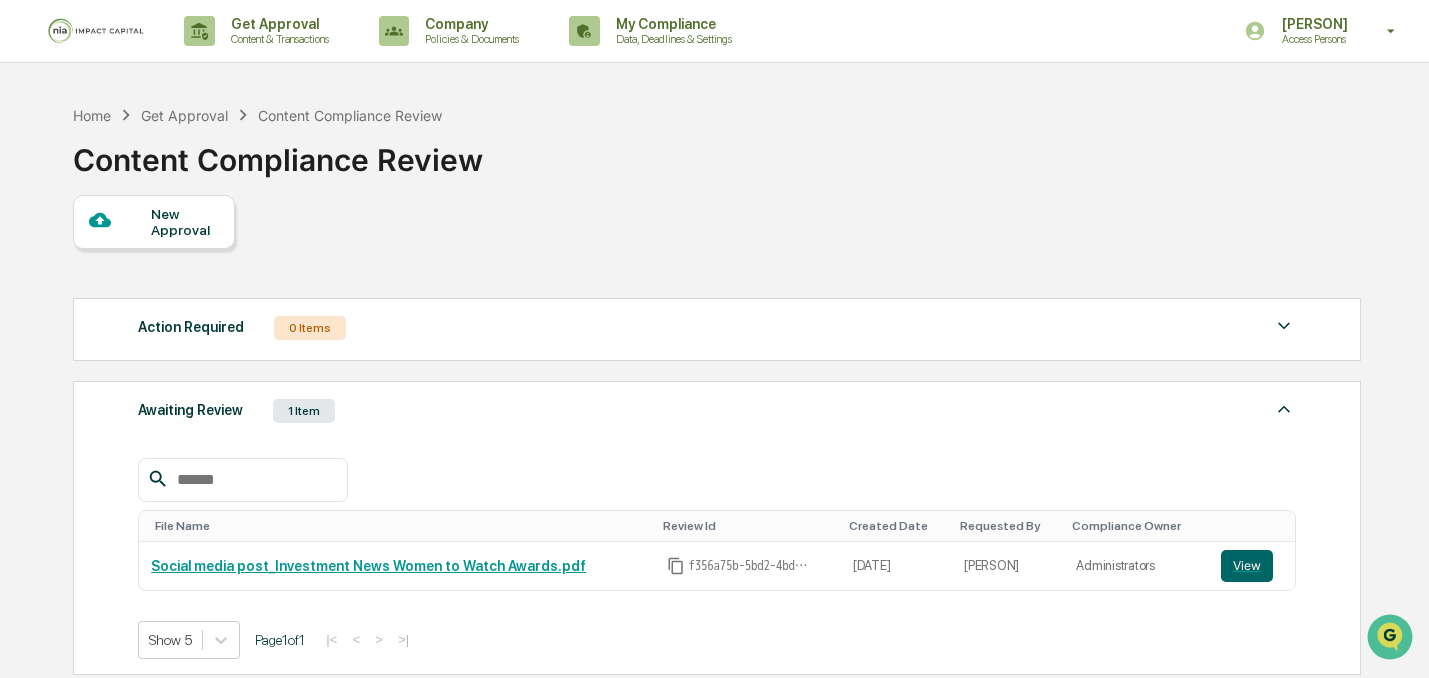 click on "Action Required 0 Items   No data to display Show 5 Page  1  of  0   |<   <   >   >|" at bounding box center (717, 329) 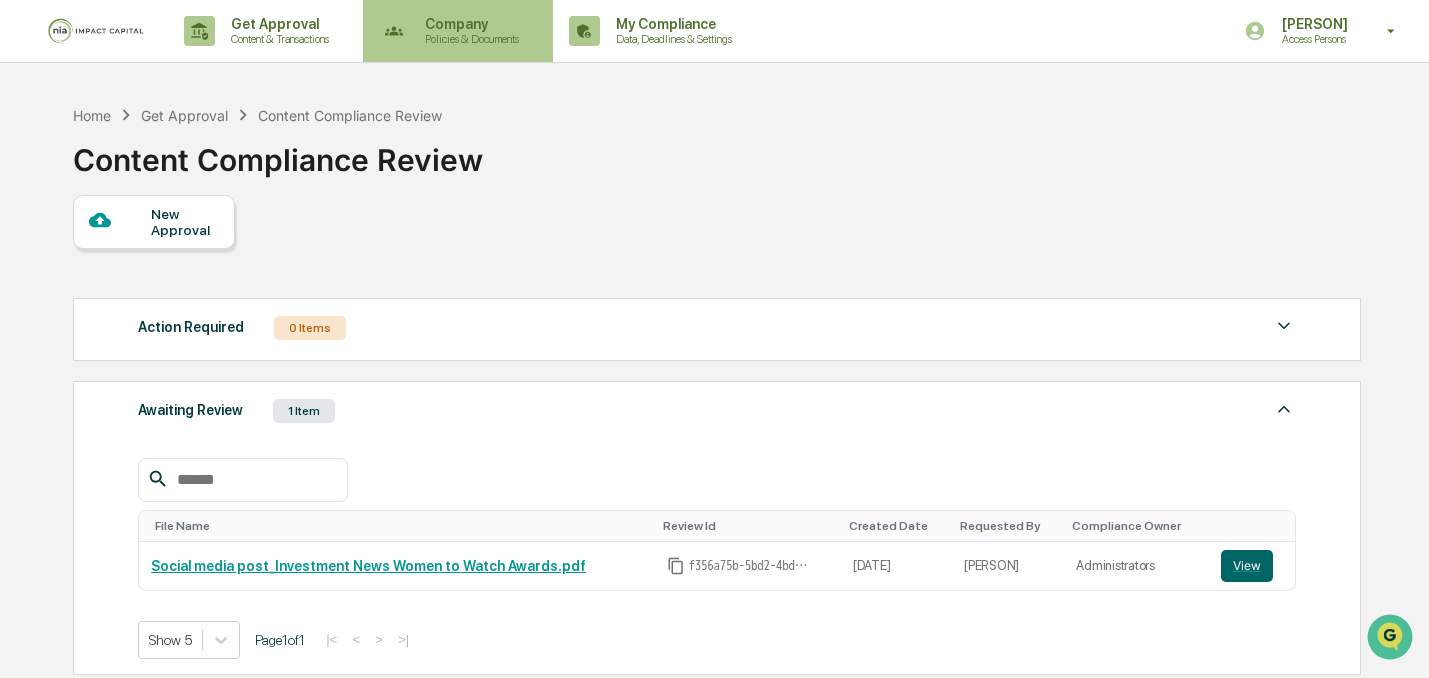 click on "Company Policies & Documents" at bounding box center [456, 31] 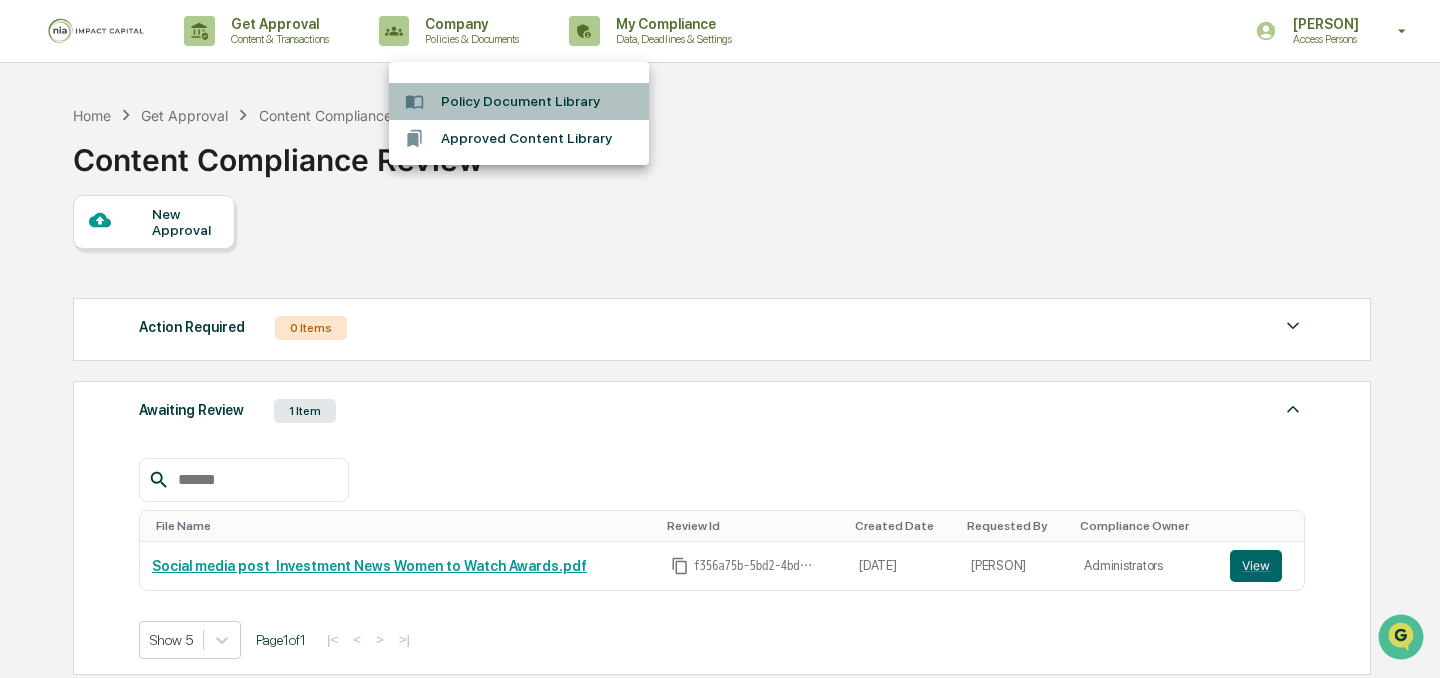 click on "Policy Document Library" at bounding box center (519, 101) 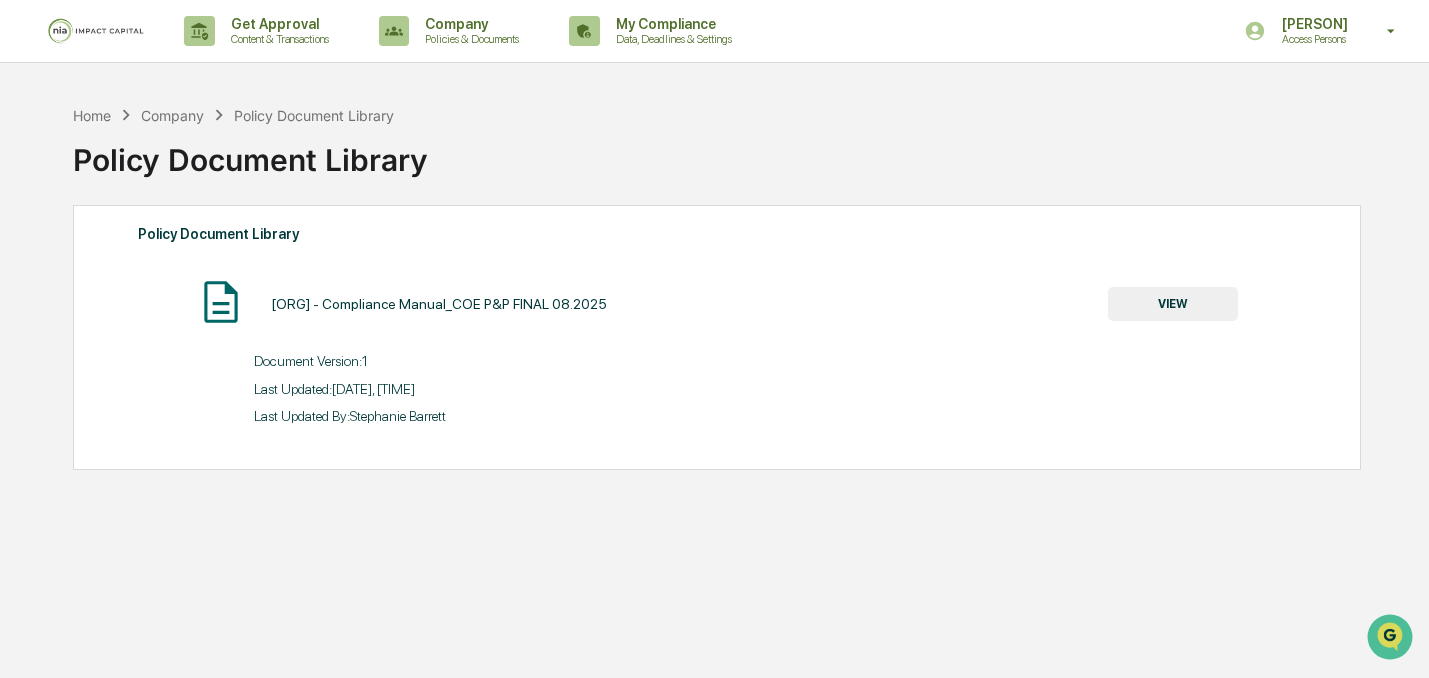 click on "VIEW" at bounding box center [1173, 304] 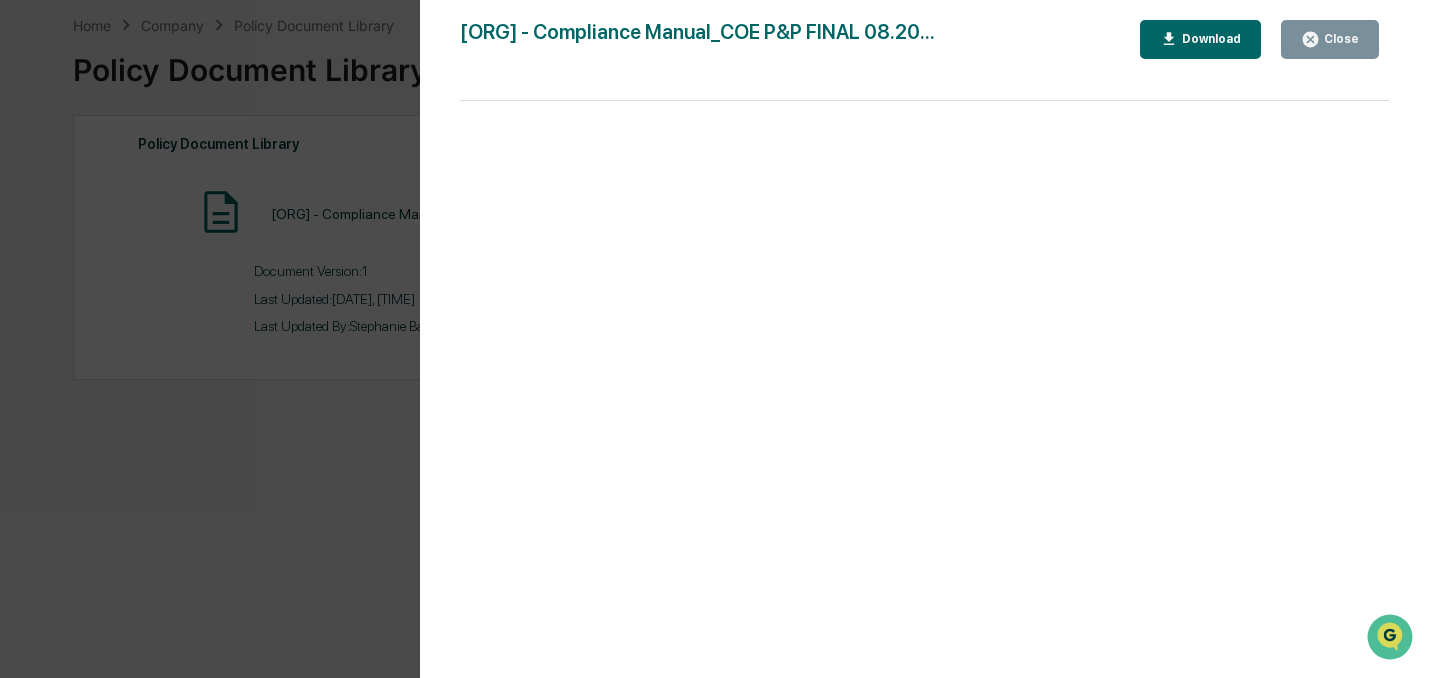 scroll, scrollTop: 94, scrollLeft: 0, axis: vertical 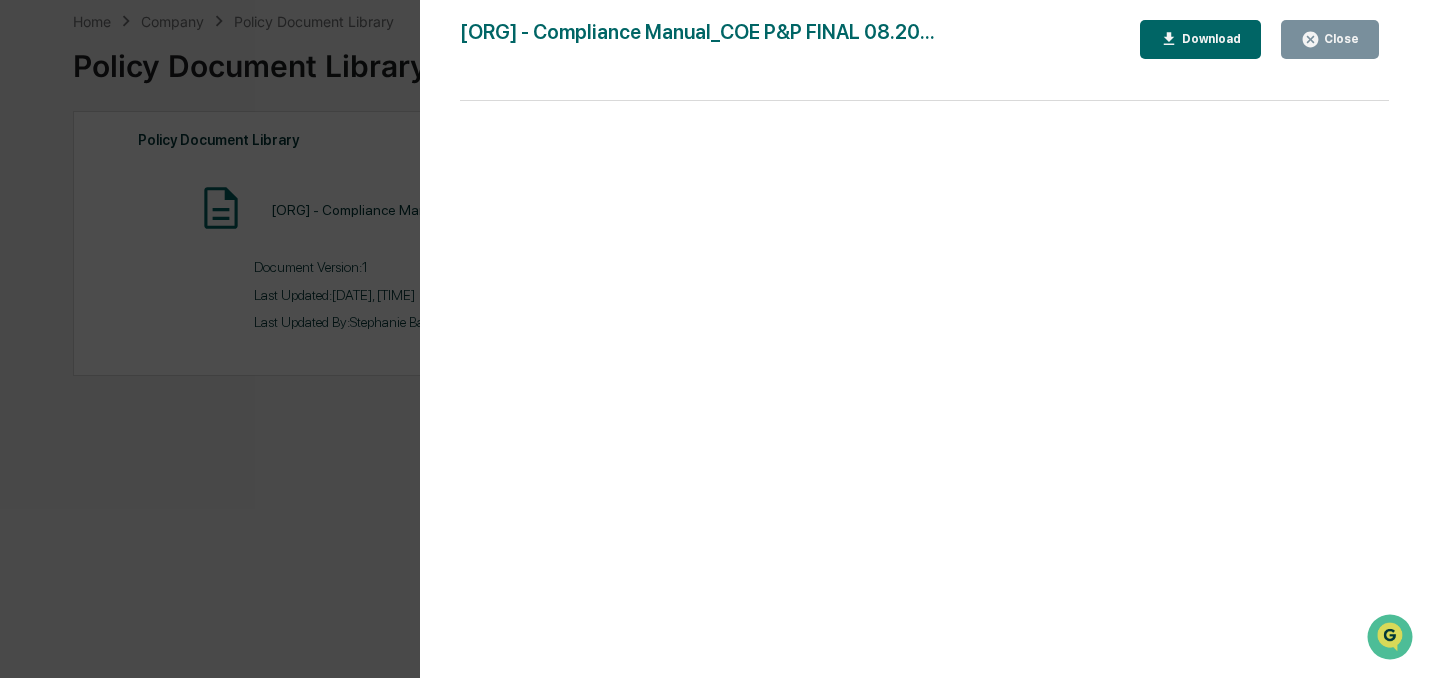 click on "Close" at bounding box center (1339, 39) 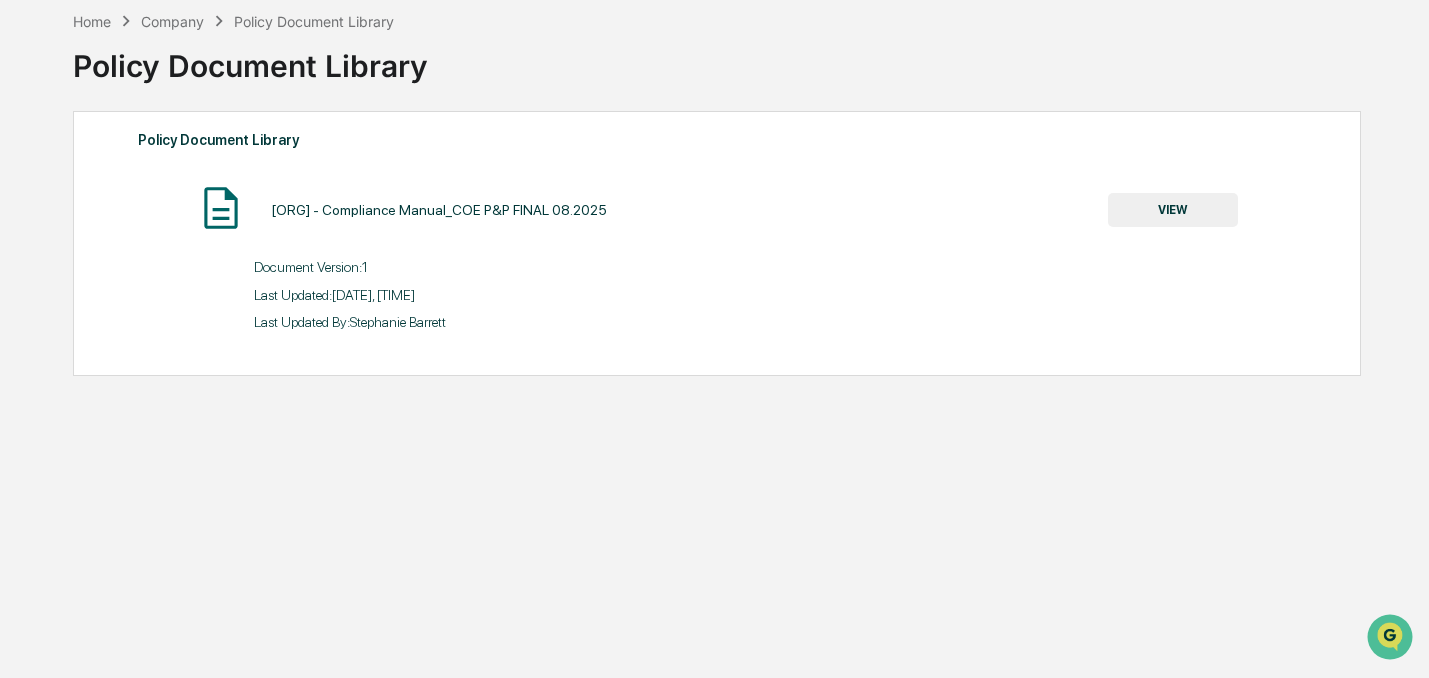 scroll, scrollTop: 0, scrollLeft: 0, axis: both 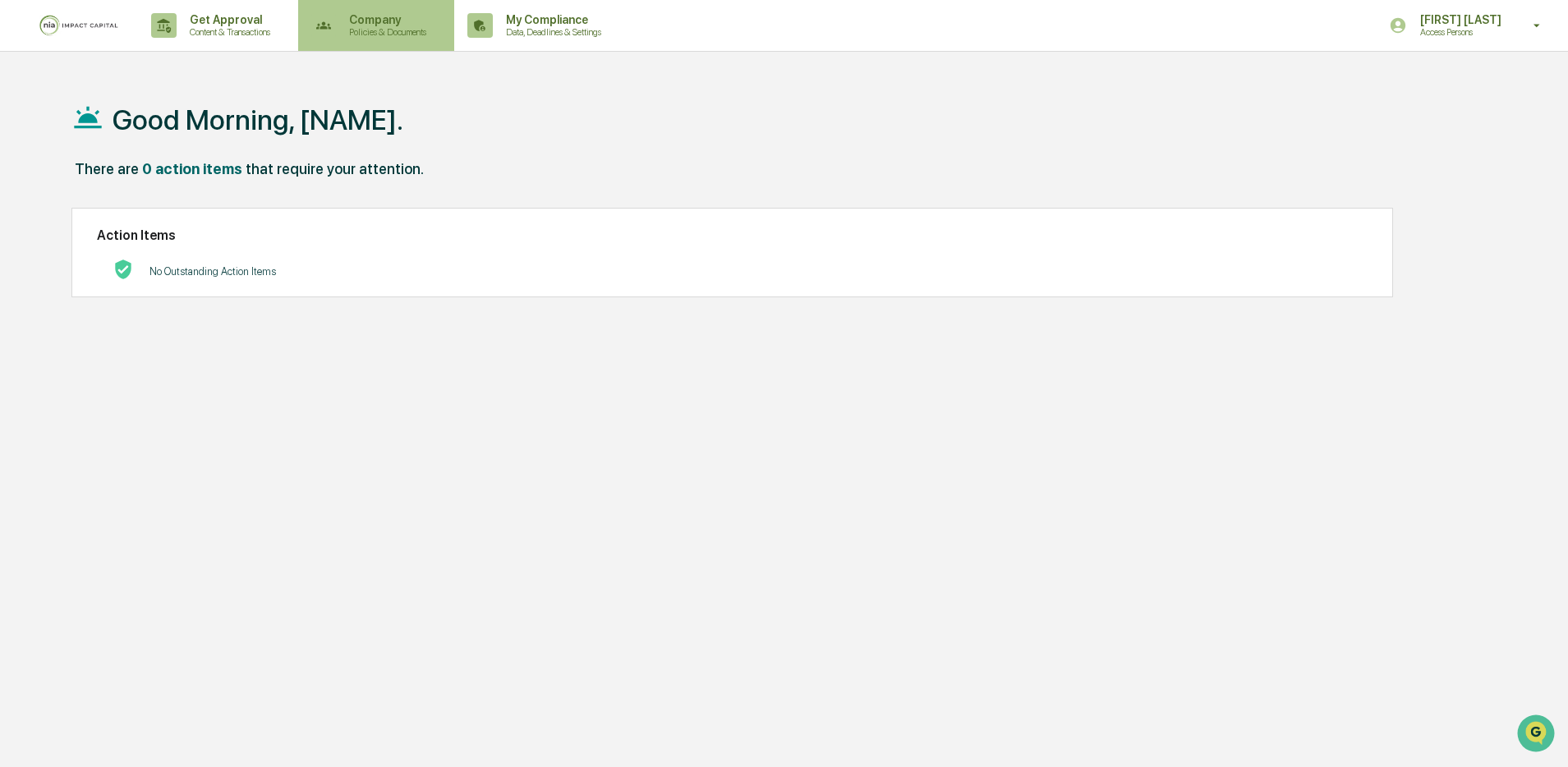click on "Company" at bounding box center [385, 20] 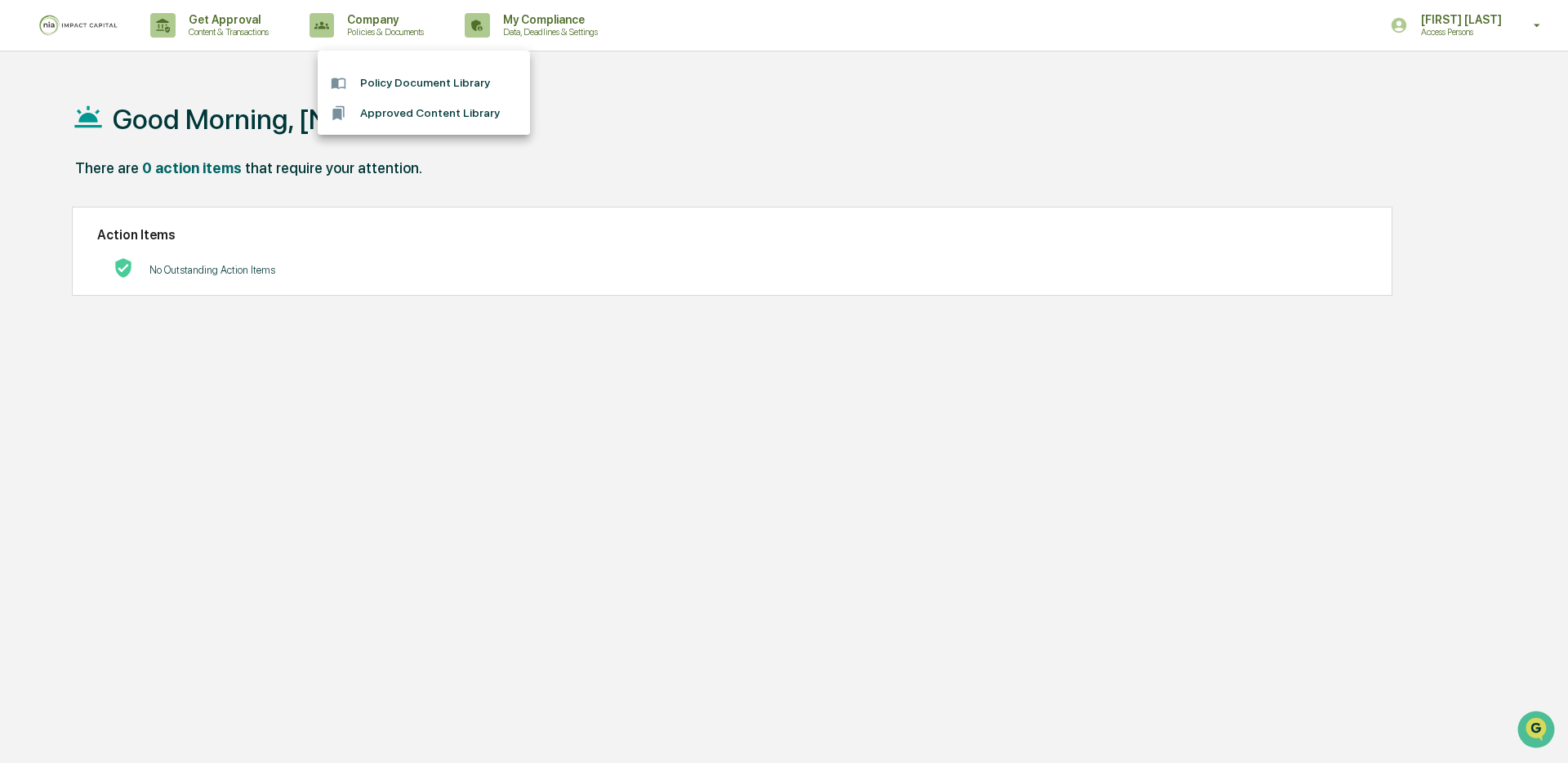 click at bounding box center (784, 382) 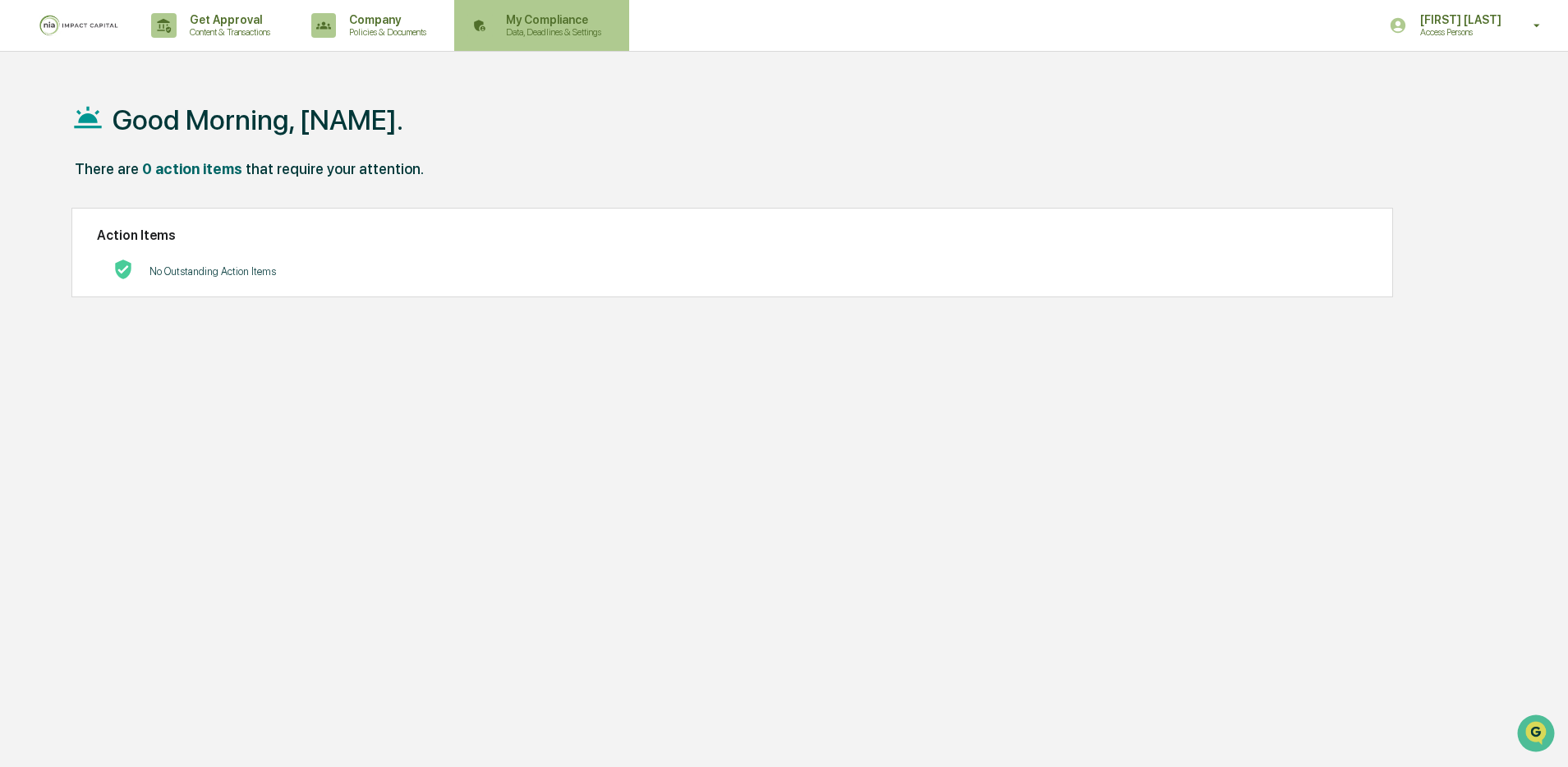 click on "My Compliance" at bounding box center (551, 20) 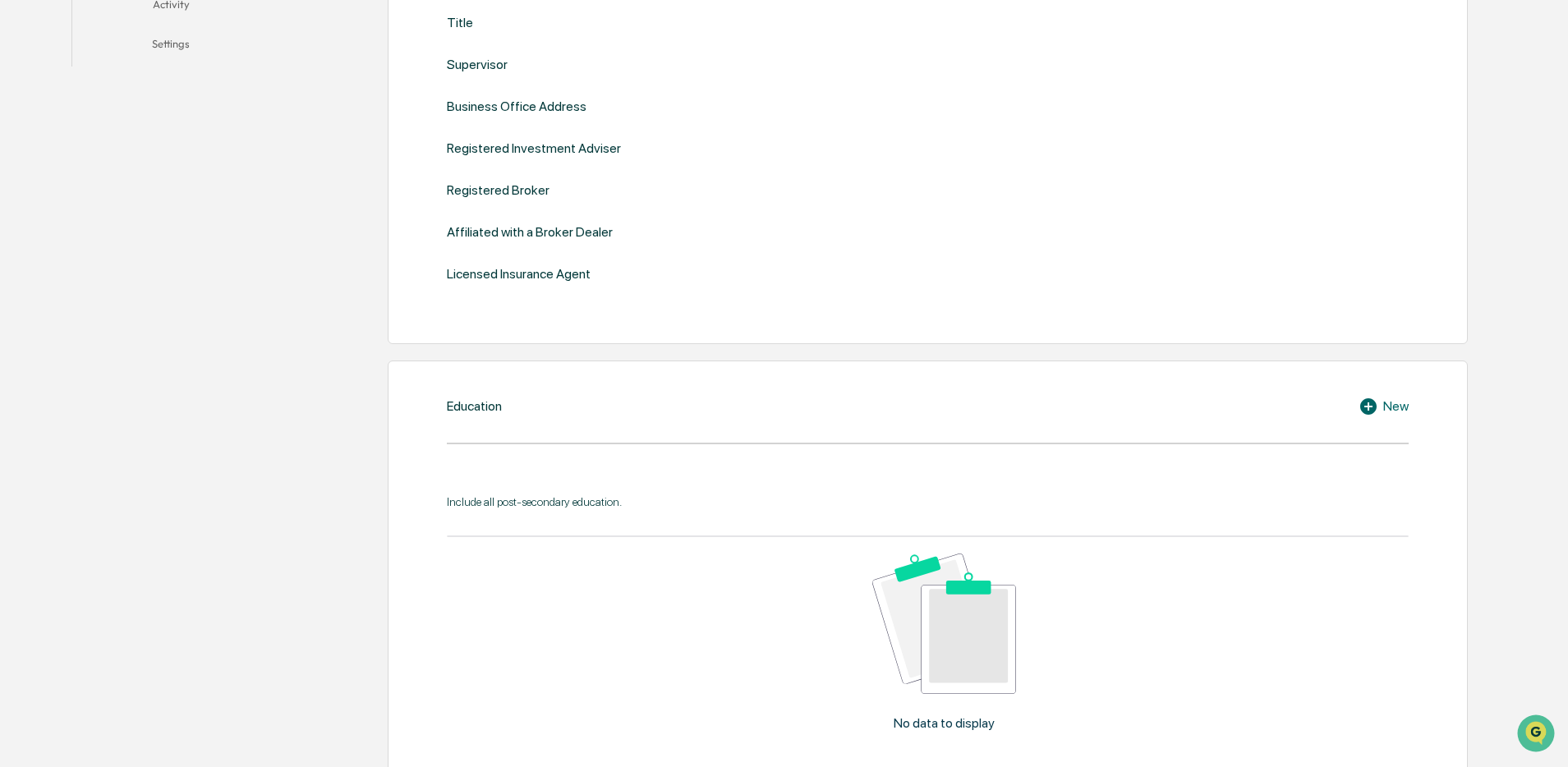 scroll, scrollTop: 0, scrollLeft: 0, axis: both 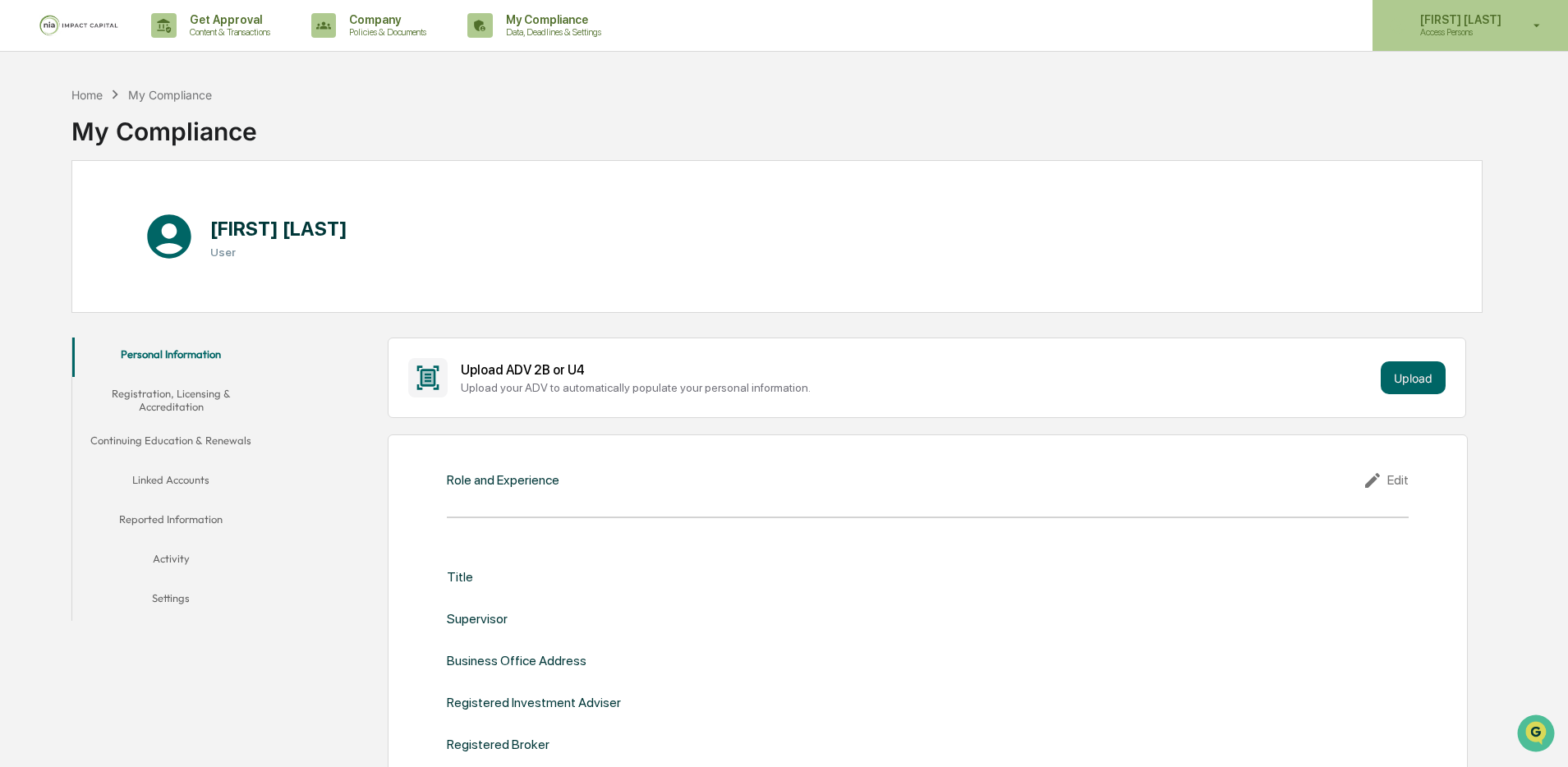 click on "[PERSON]" at bounding box center (1458, 20) 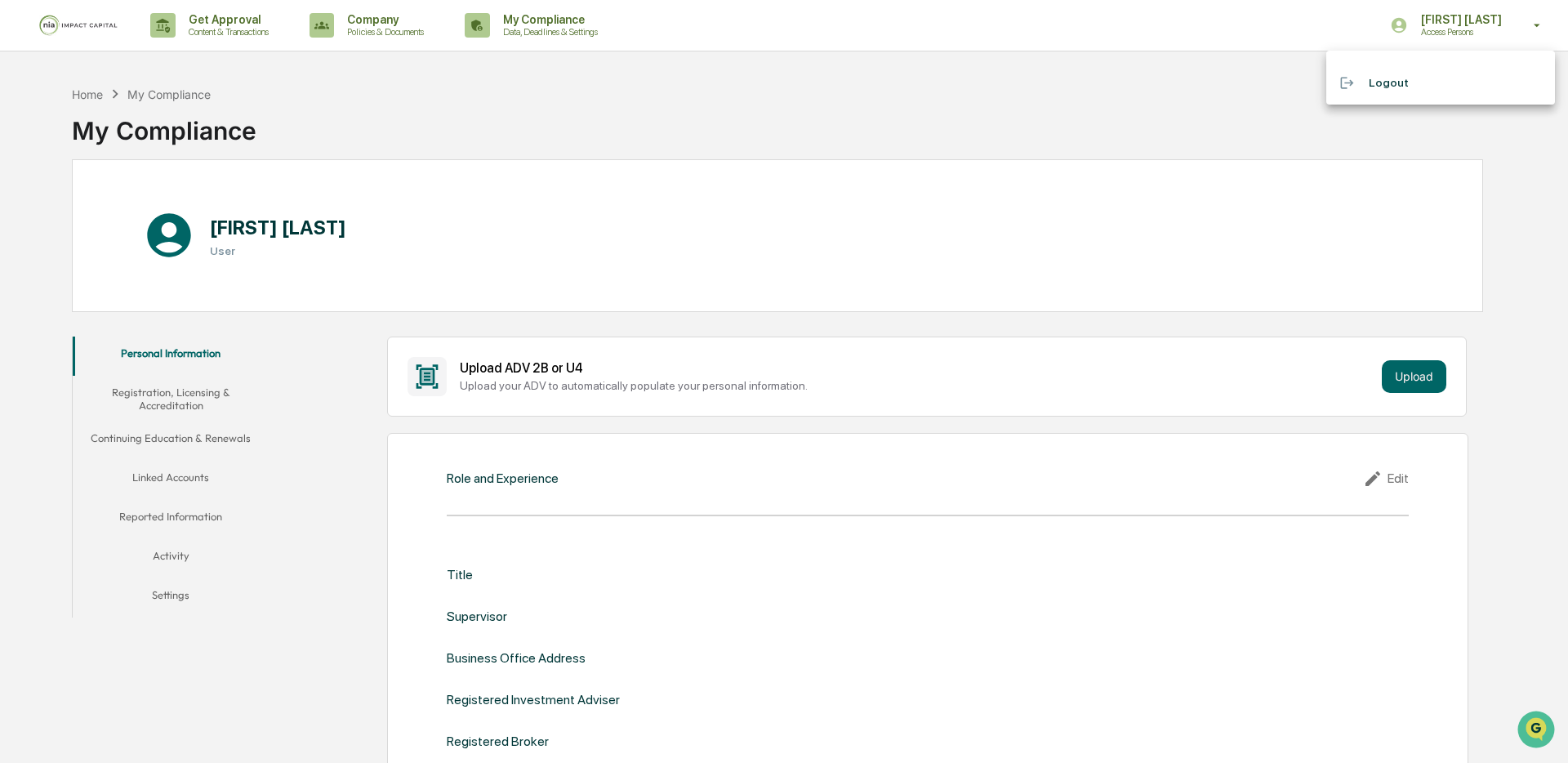 click at bounding box center (784, 382) 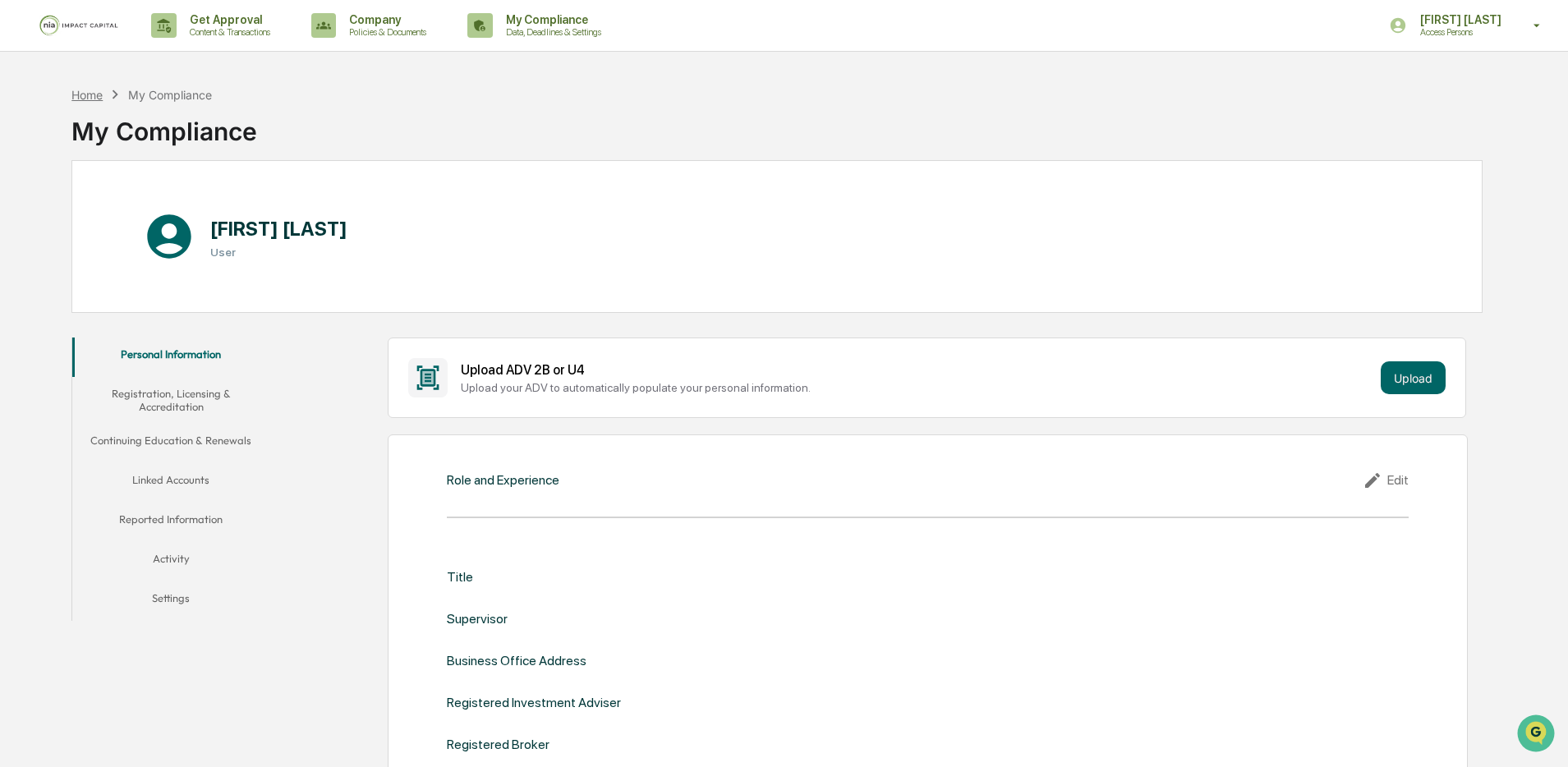 click on "Home" at bounding box center (87, 94) 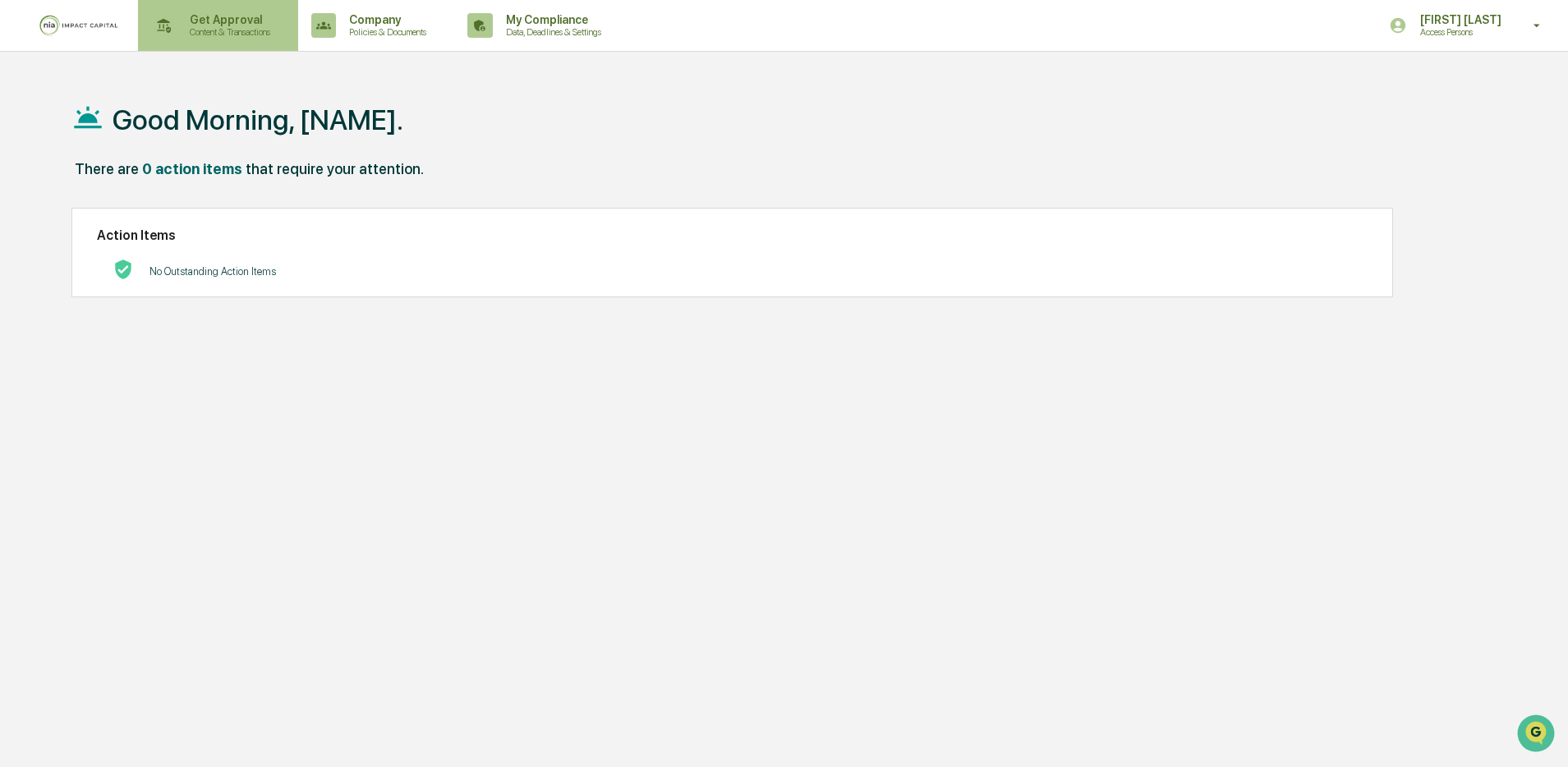 click on "Content & Transactions" at bounding box center [228, 32] 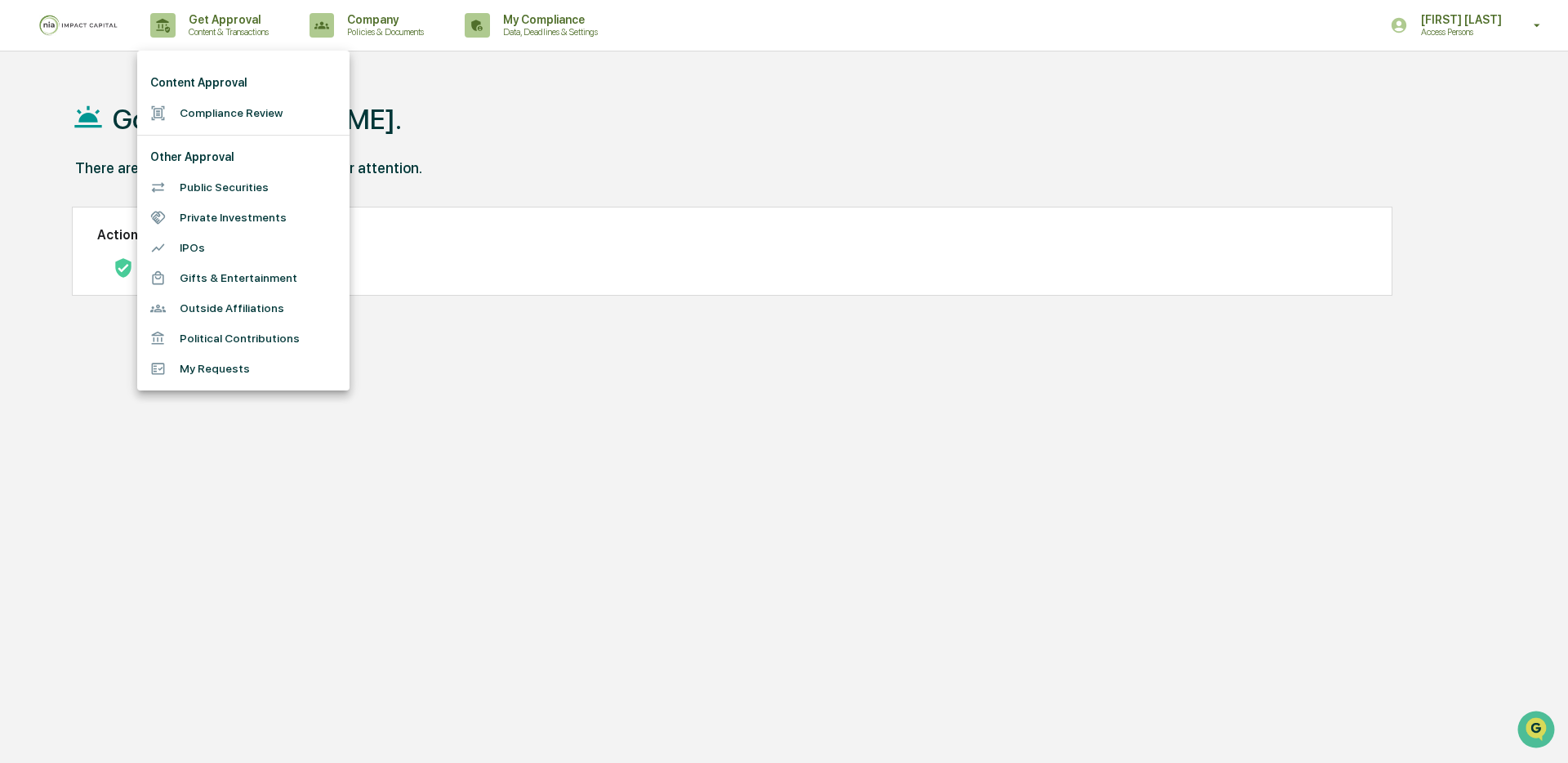 click at bounding box center [784, 382] 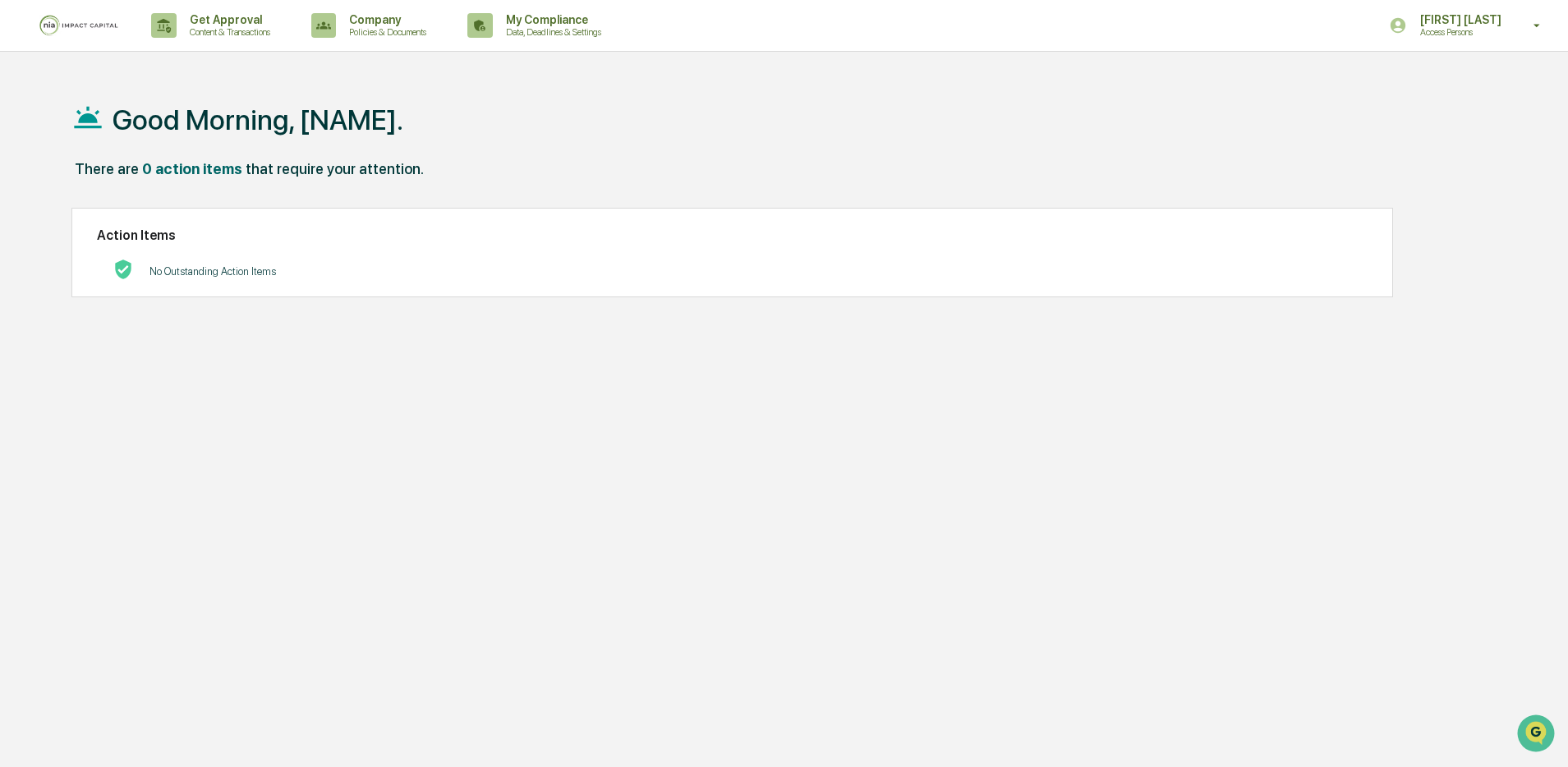 click on "Company" at bounding box center [385, 20] 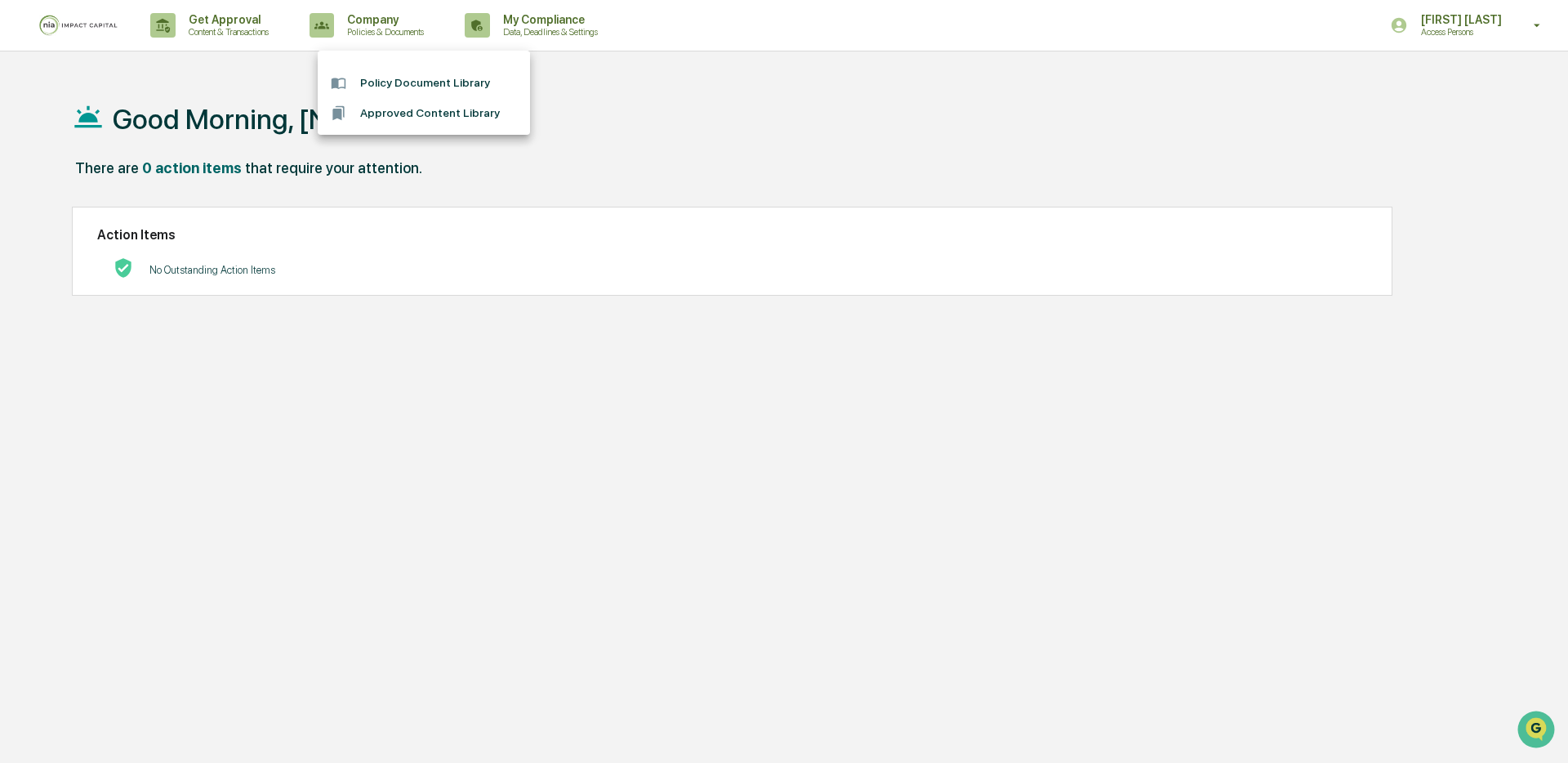 click at bounding box center [784, 382] 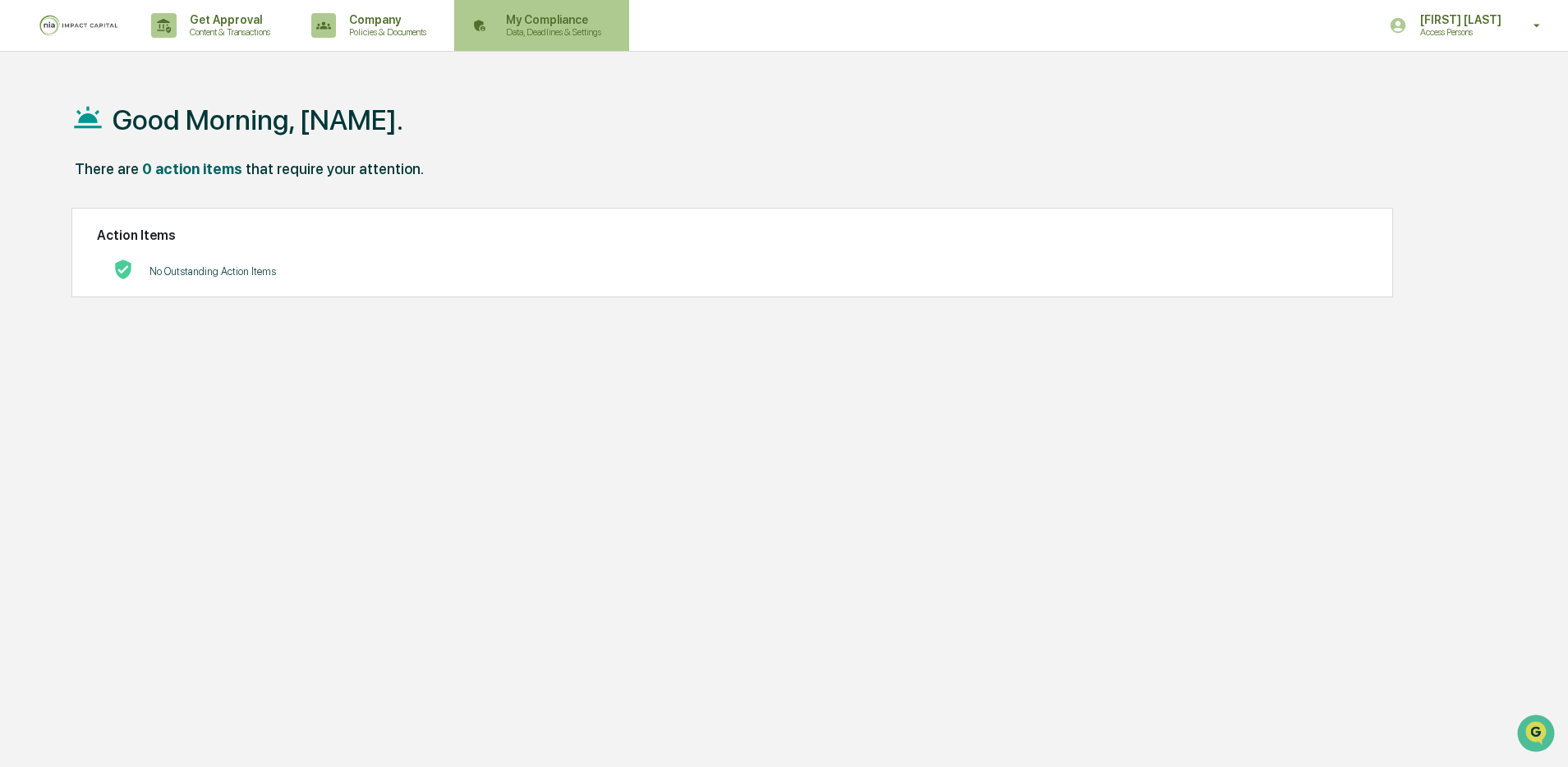 click on "Data, Deadlines & Settings" at bounding box center (551, 32) 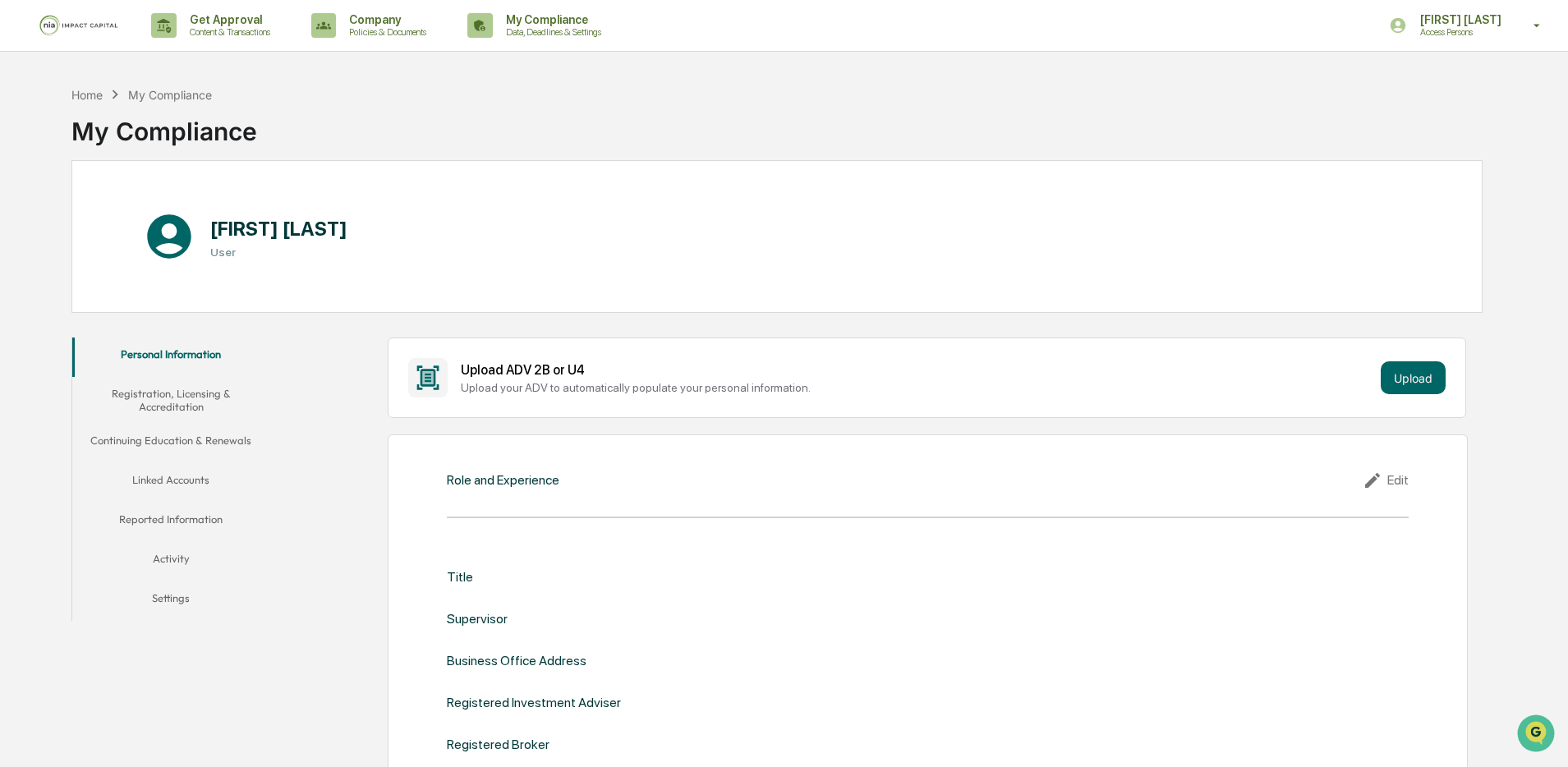 click on "Settings" at bounding box center (171, 601) 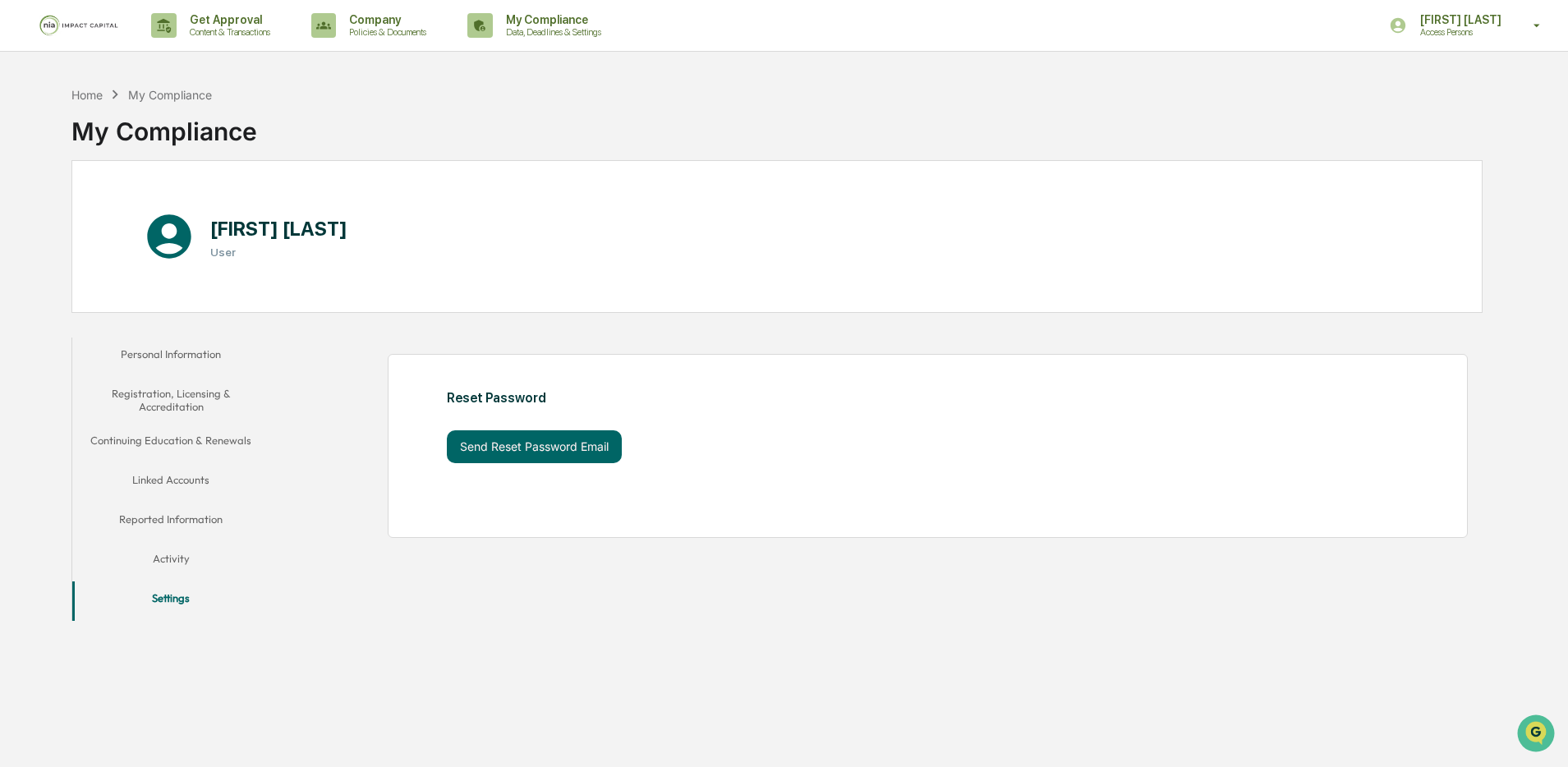 click at bounding box center (79, 25) 